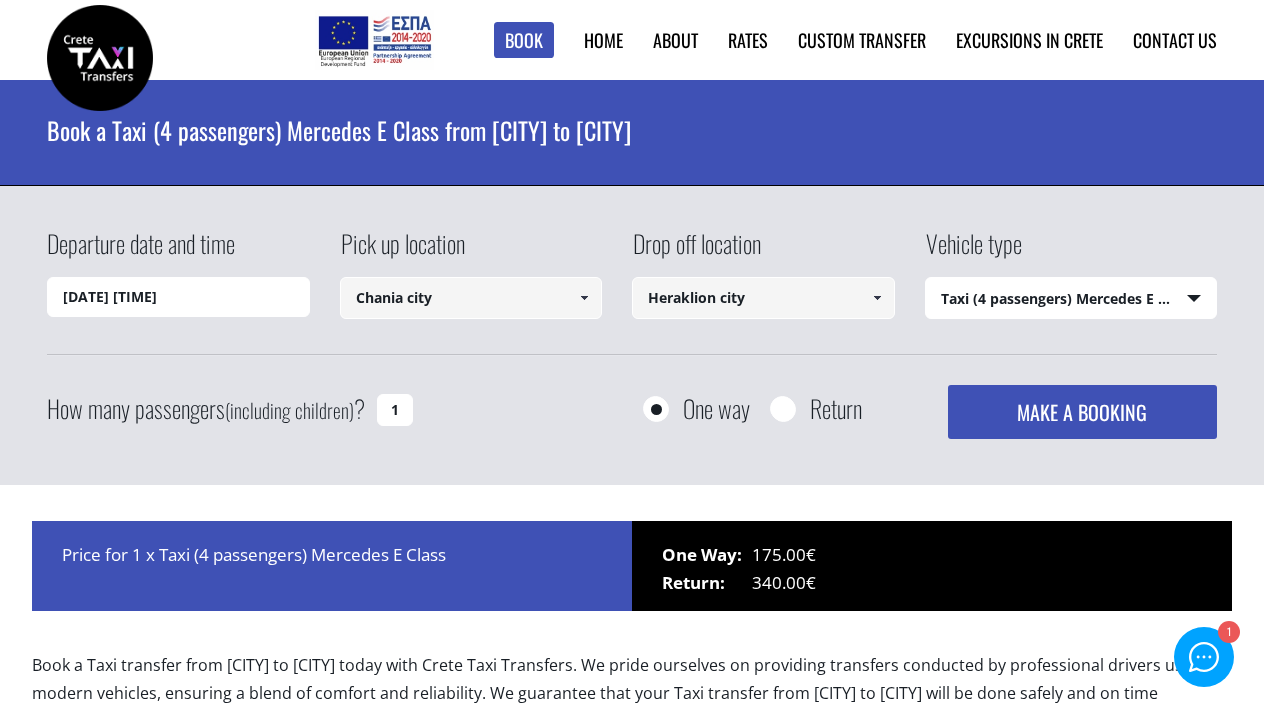 select on "540" 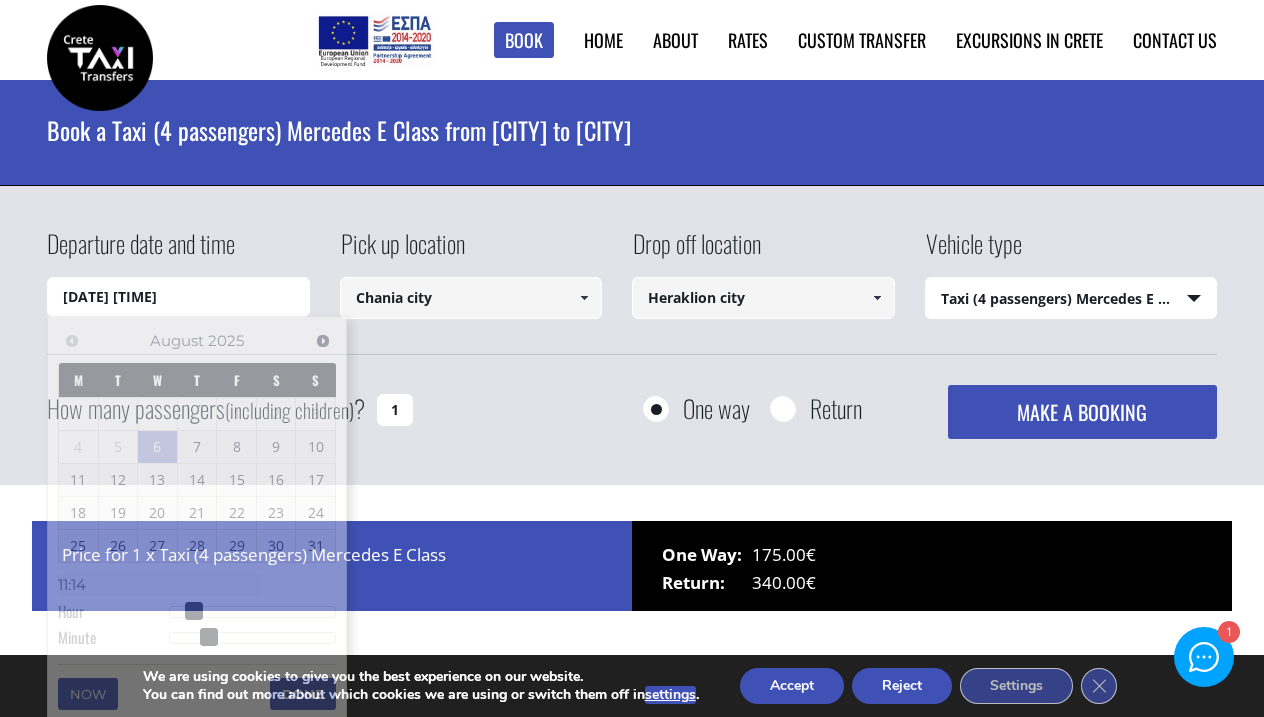 click on "[DATE] [TIME]" at bounding box center [178, 297] 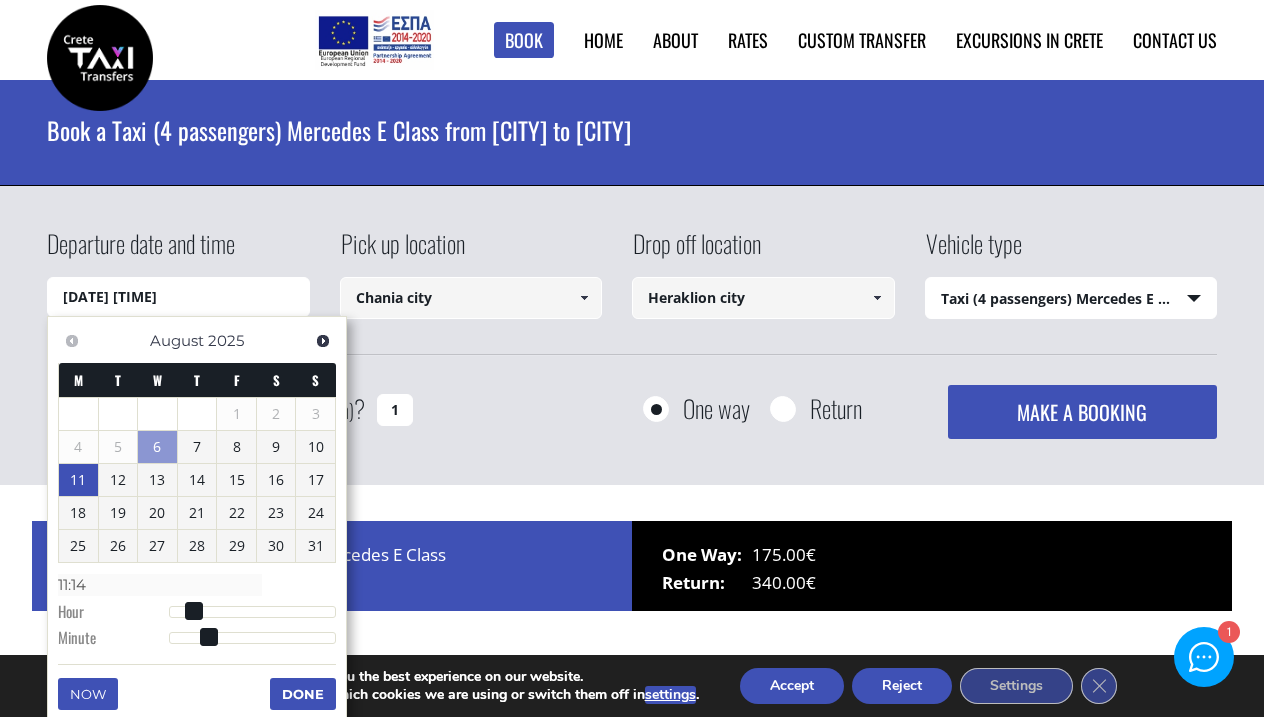 click on "11" at bounding box center (78, 480) 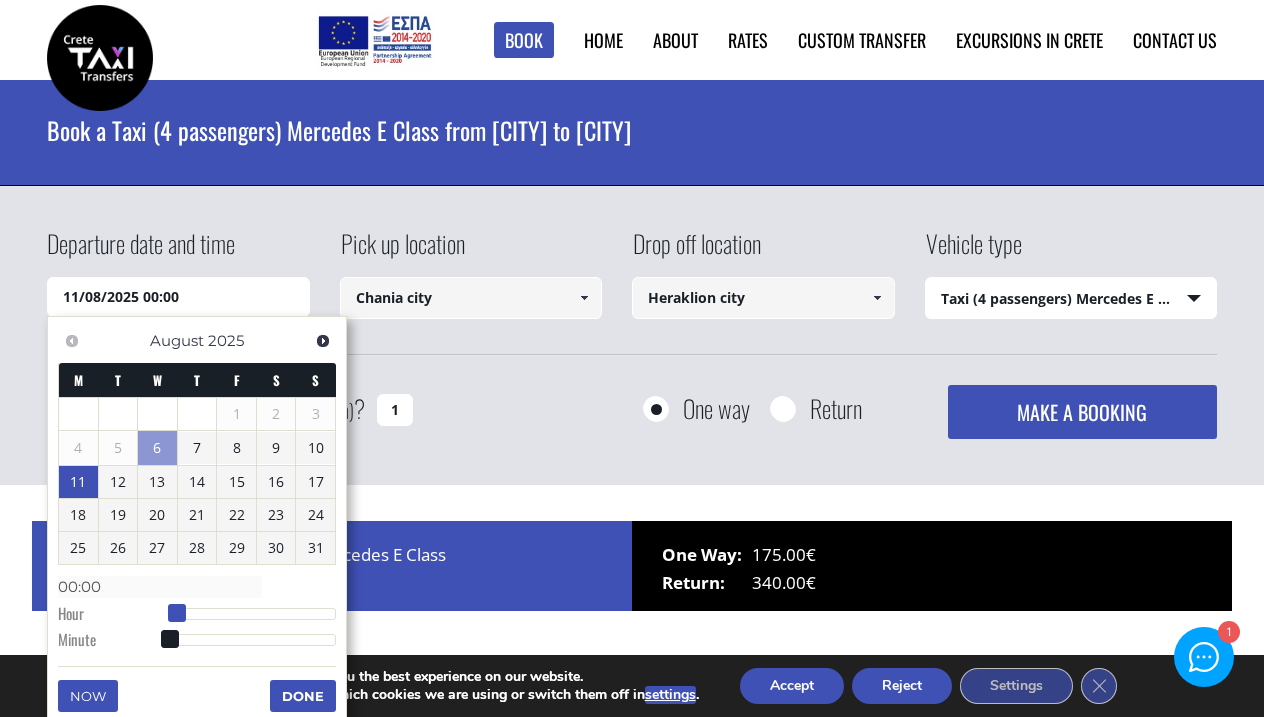 type on "[DATE] [TIME]" 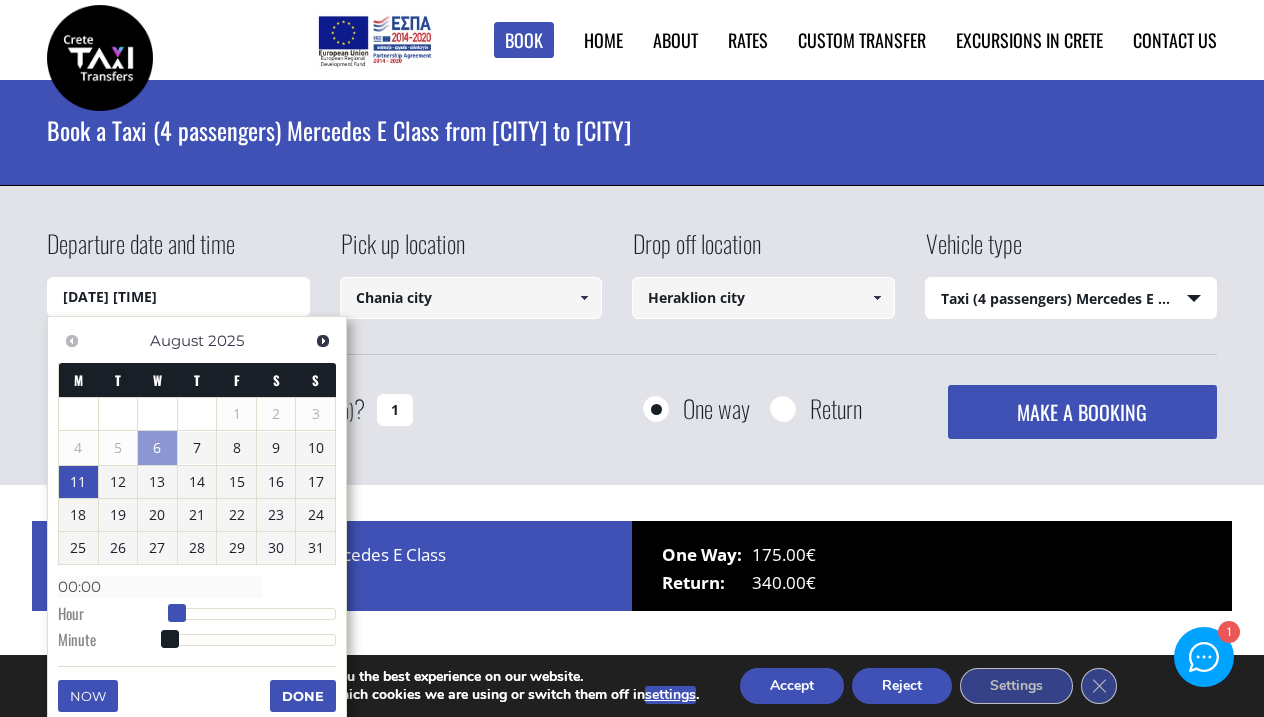 type on "01:00" 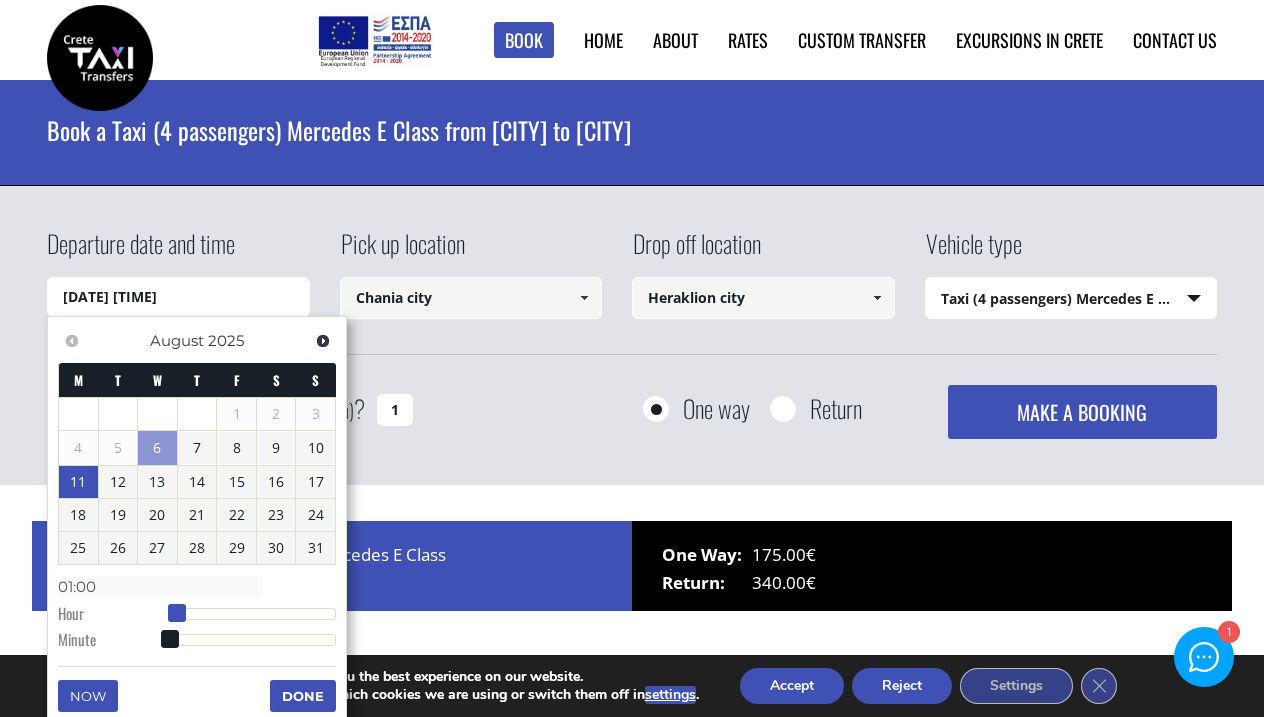 type on "[DATE] [TIME]" 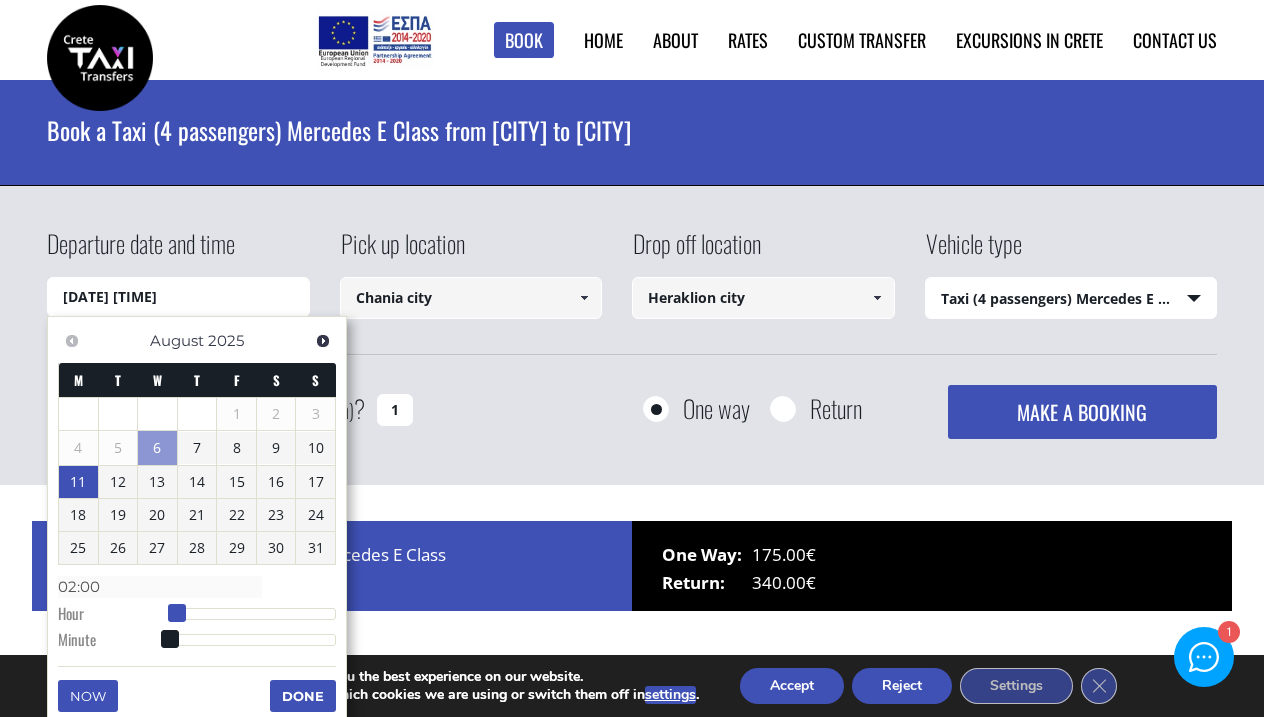 type on "11/08/2025 03:00" 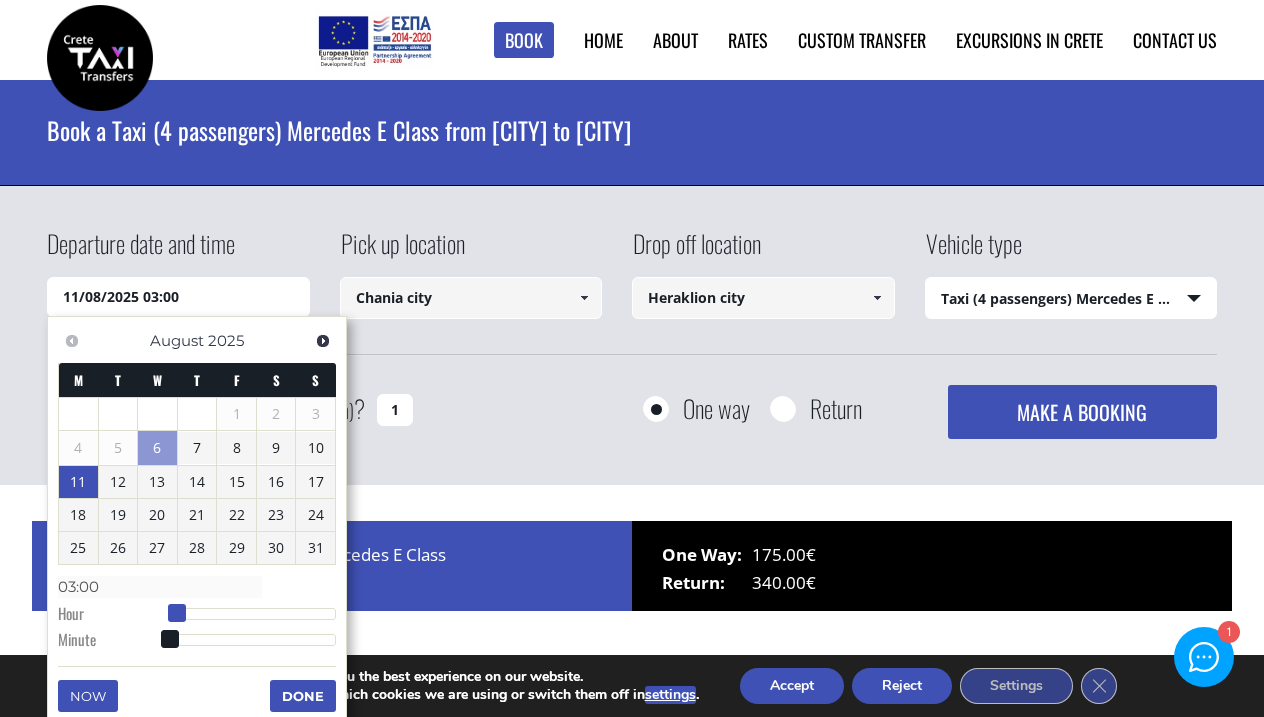 type on "[DATE] [TIME]" 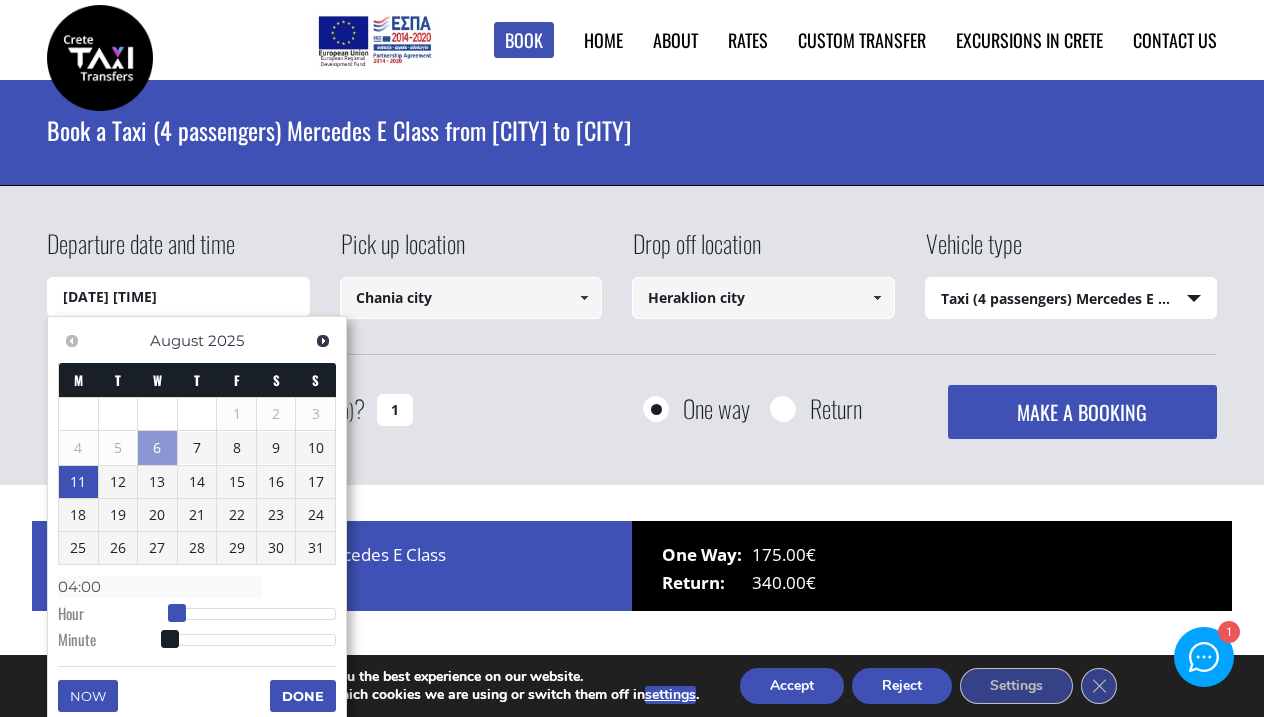 type on "[DATE] [TIME]" 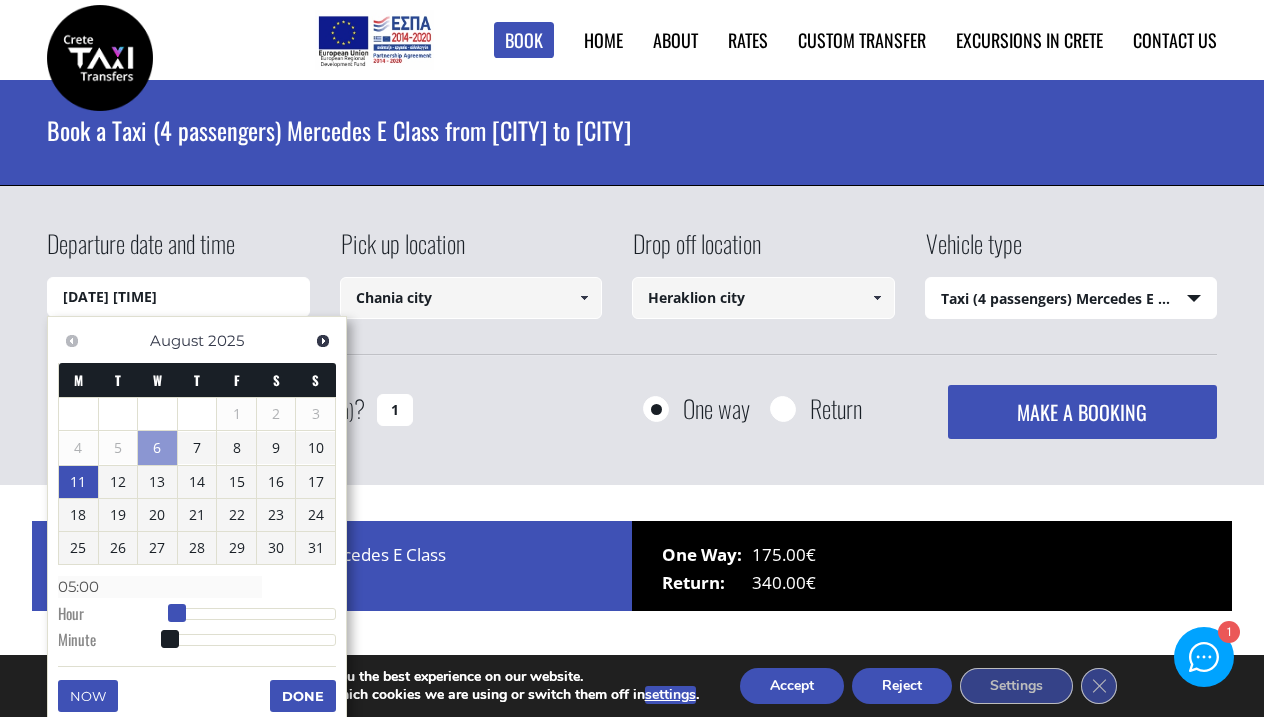 type on "[DATE] [TIME]" 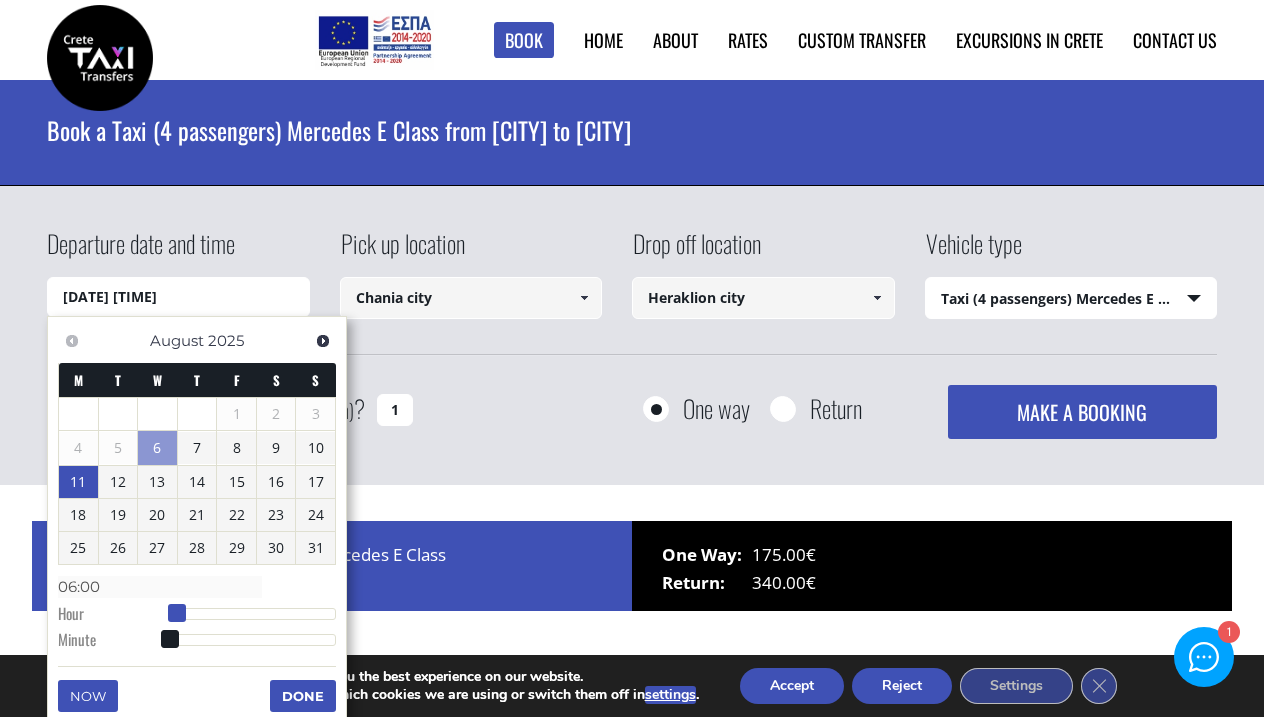 type on "[DATE] [TIME]" 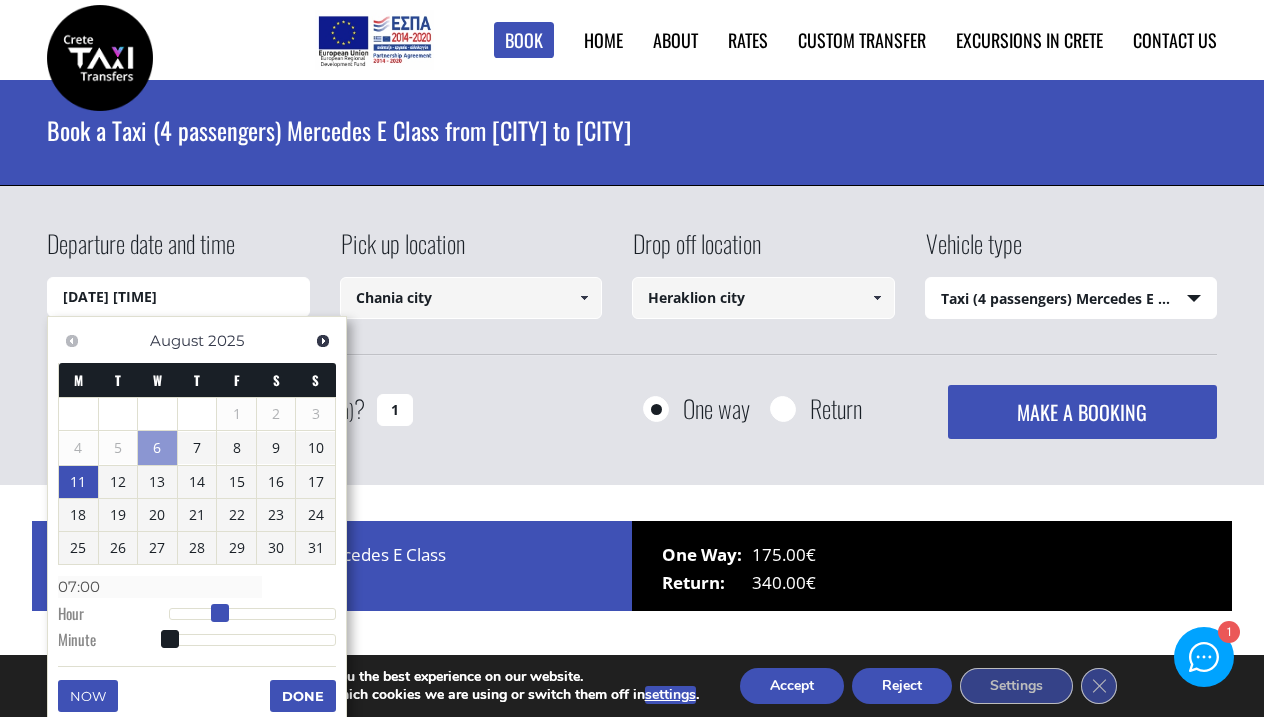 type on "[DATE] [TIME]" 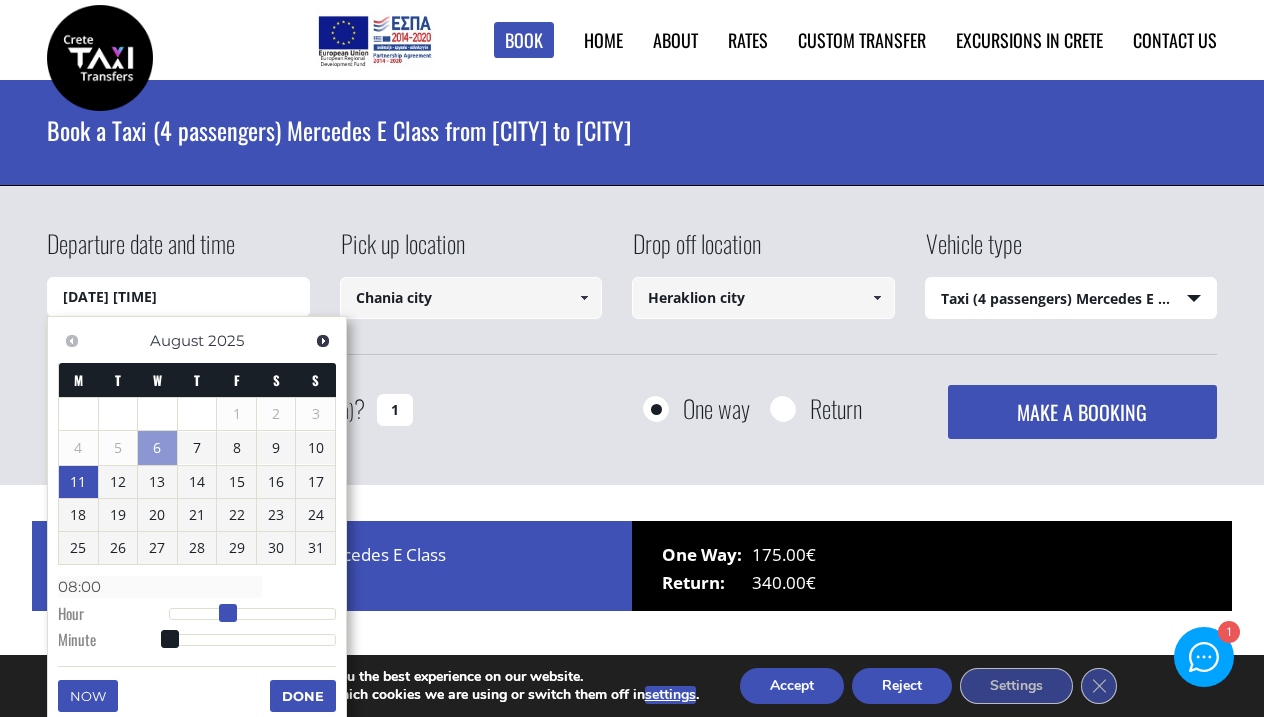 type on "[DATE] [TIME]" 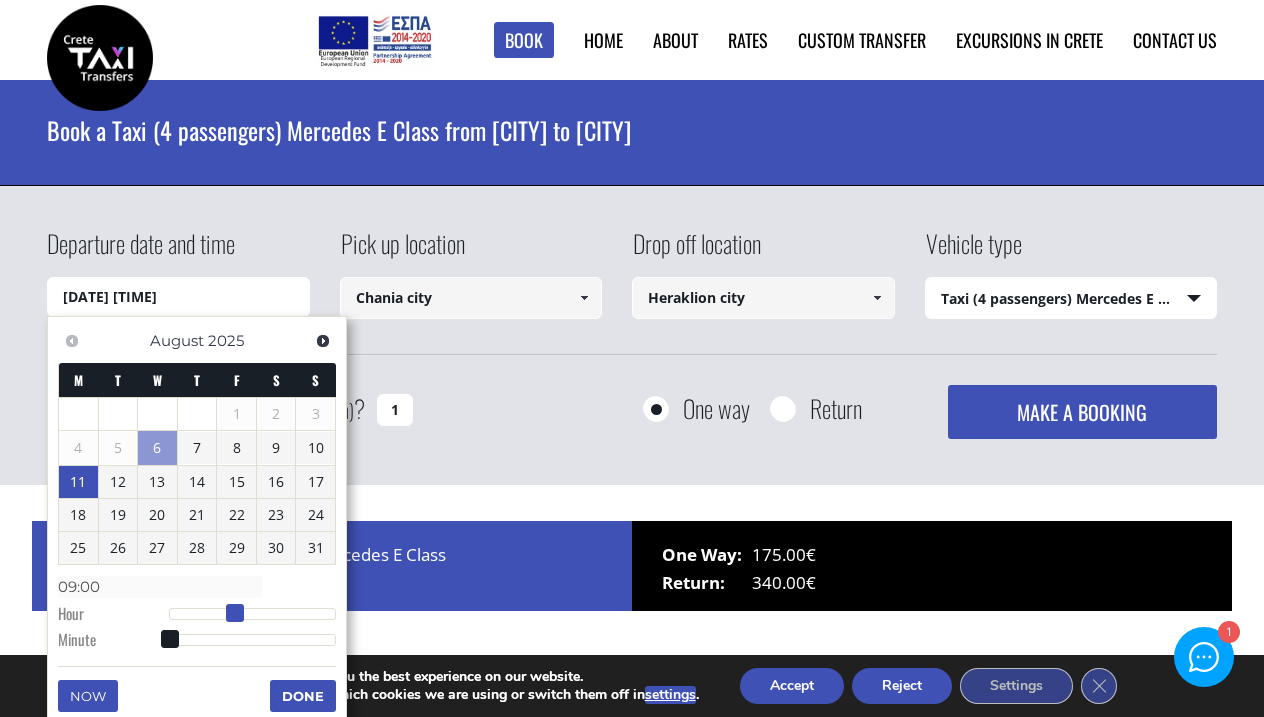 type on "[DATE] [TIME]" 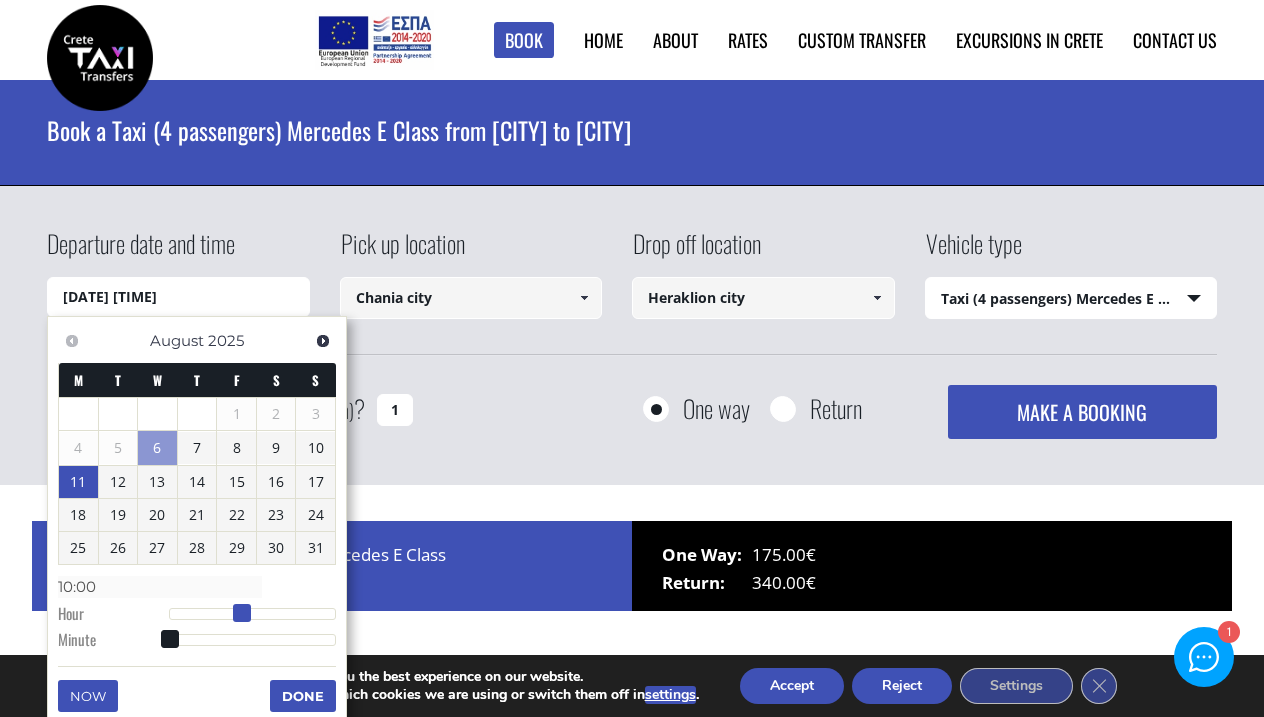 type on "[DATE] [TIME]" 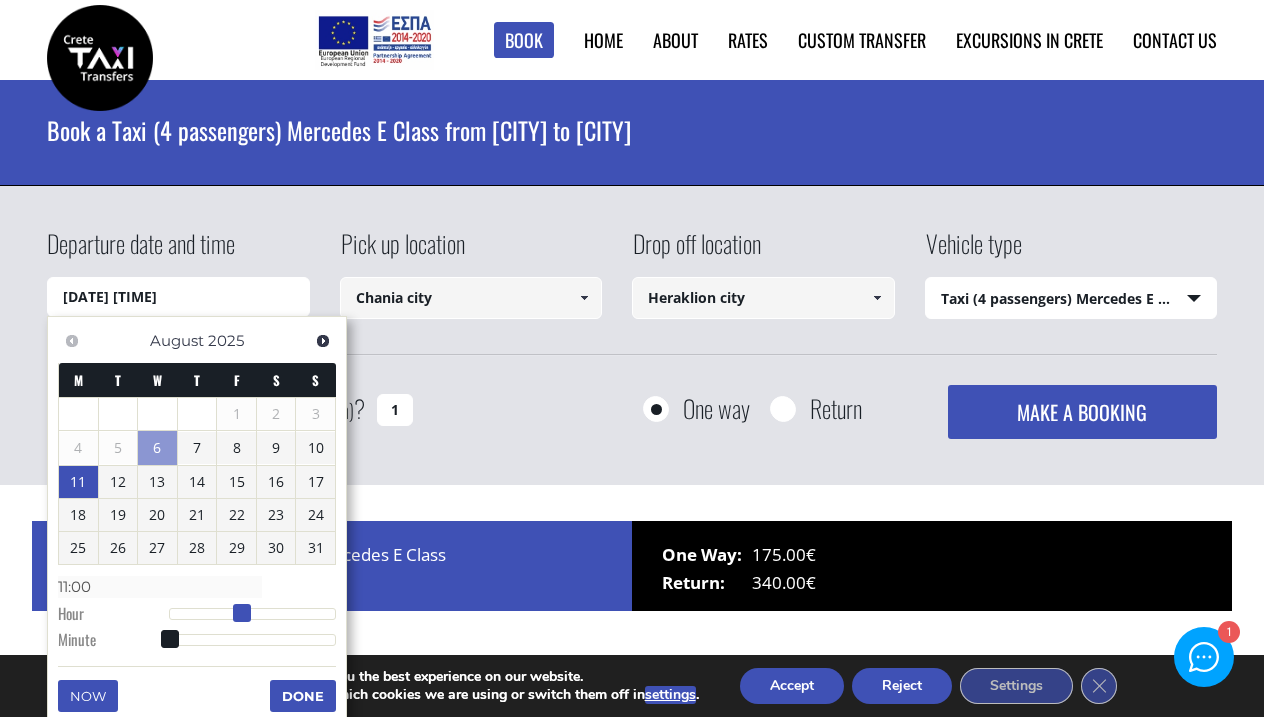 type on "[DATE] [TIME]" 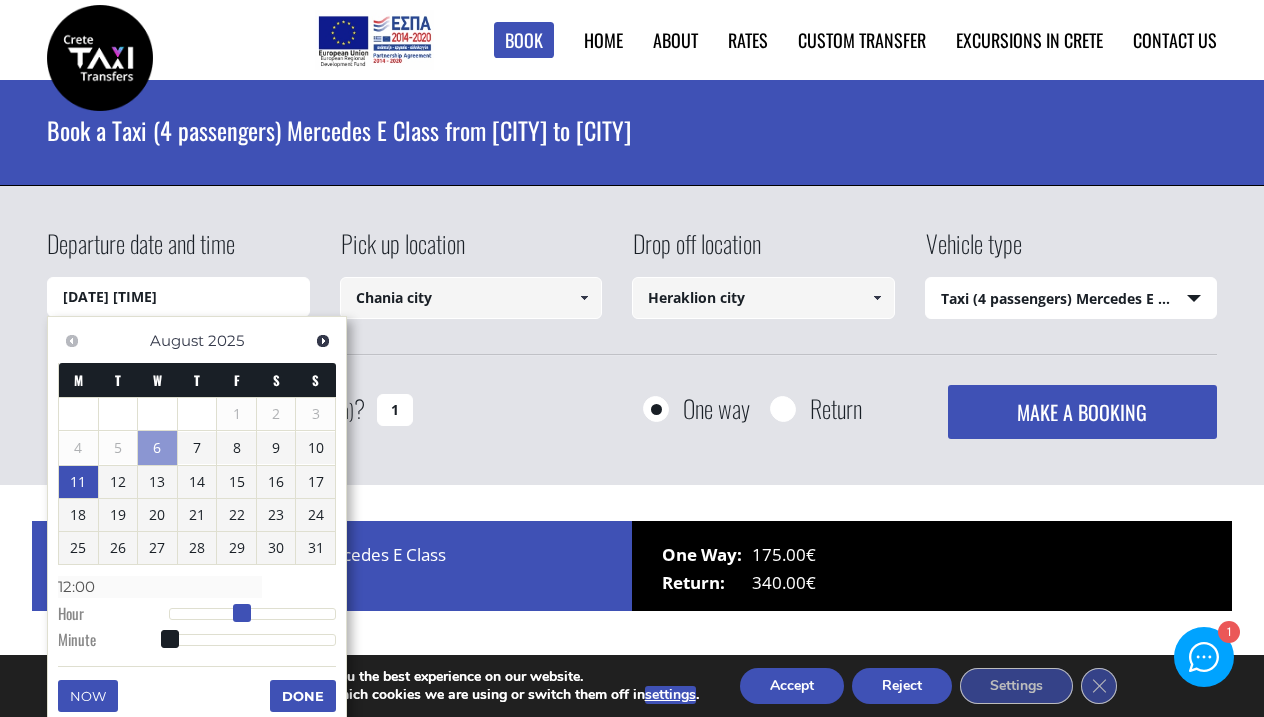 type on "[DATE] [TIME]" 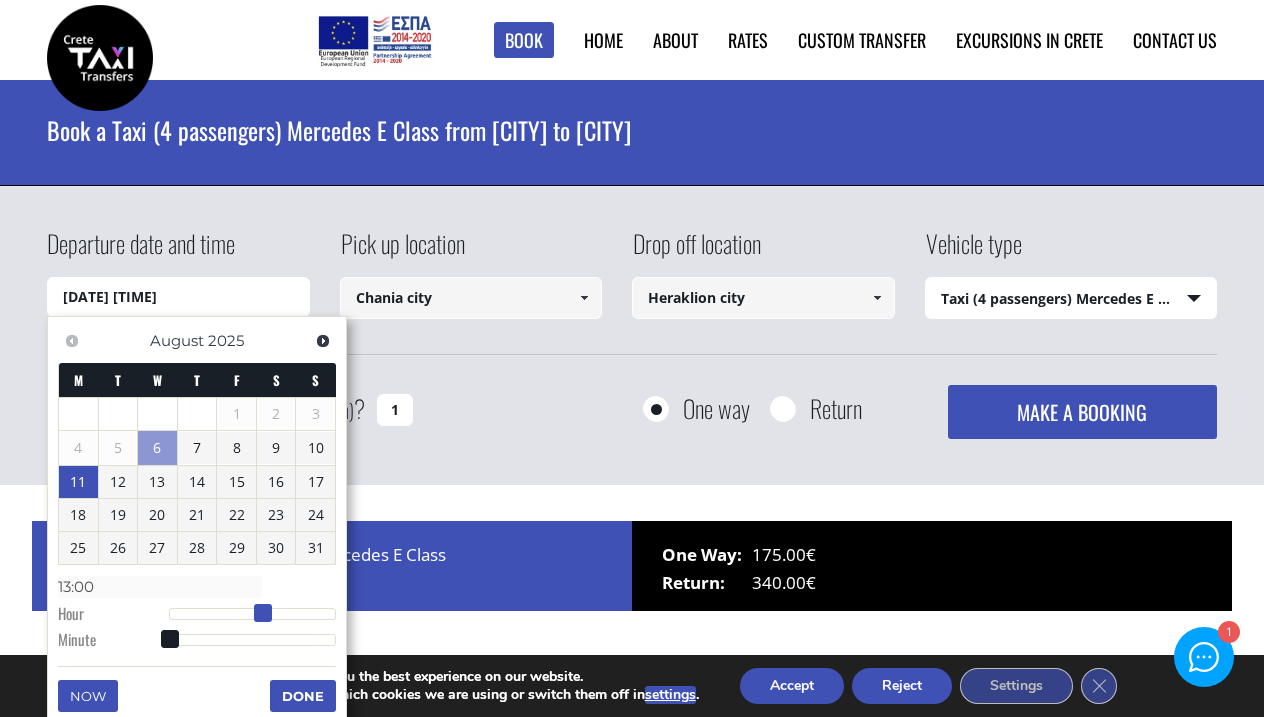 type on "[DATE] [TIME]" 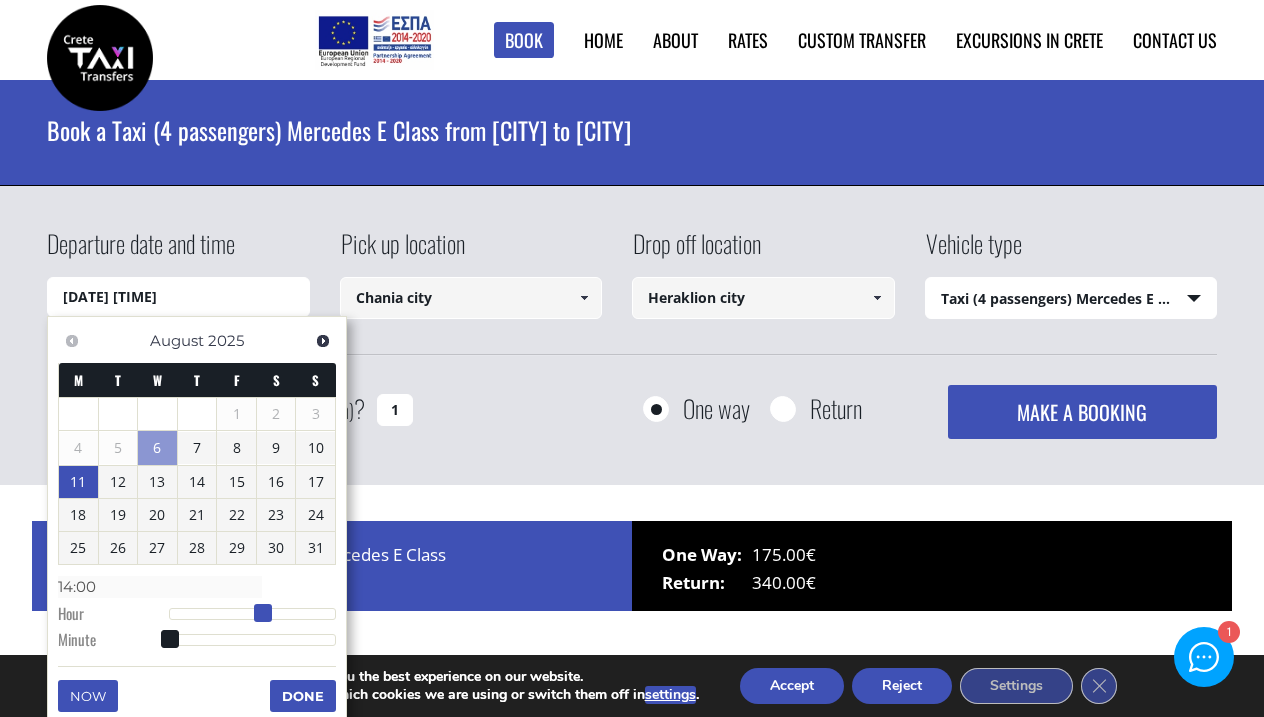type on "[DATE] [TIME]" 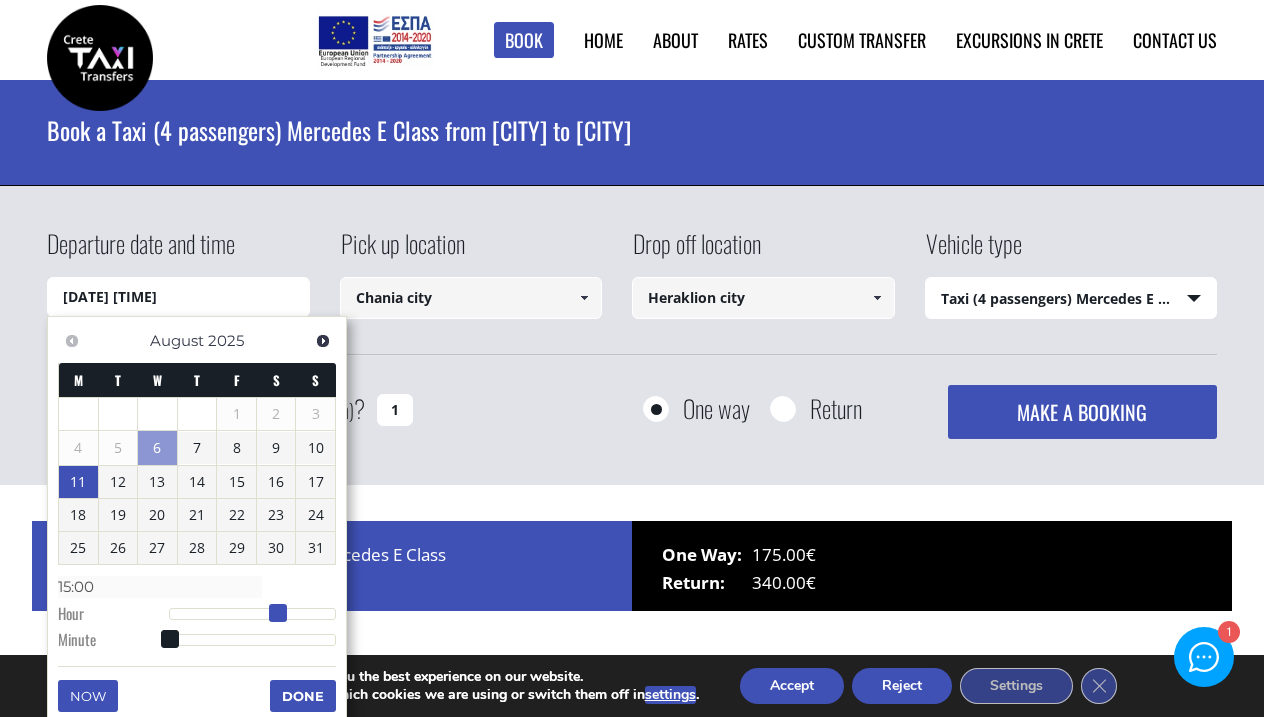 type on "[DATE] [TIME]" 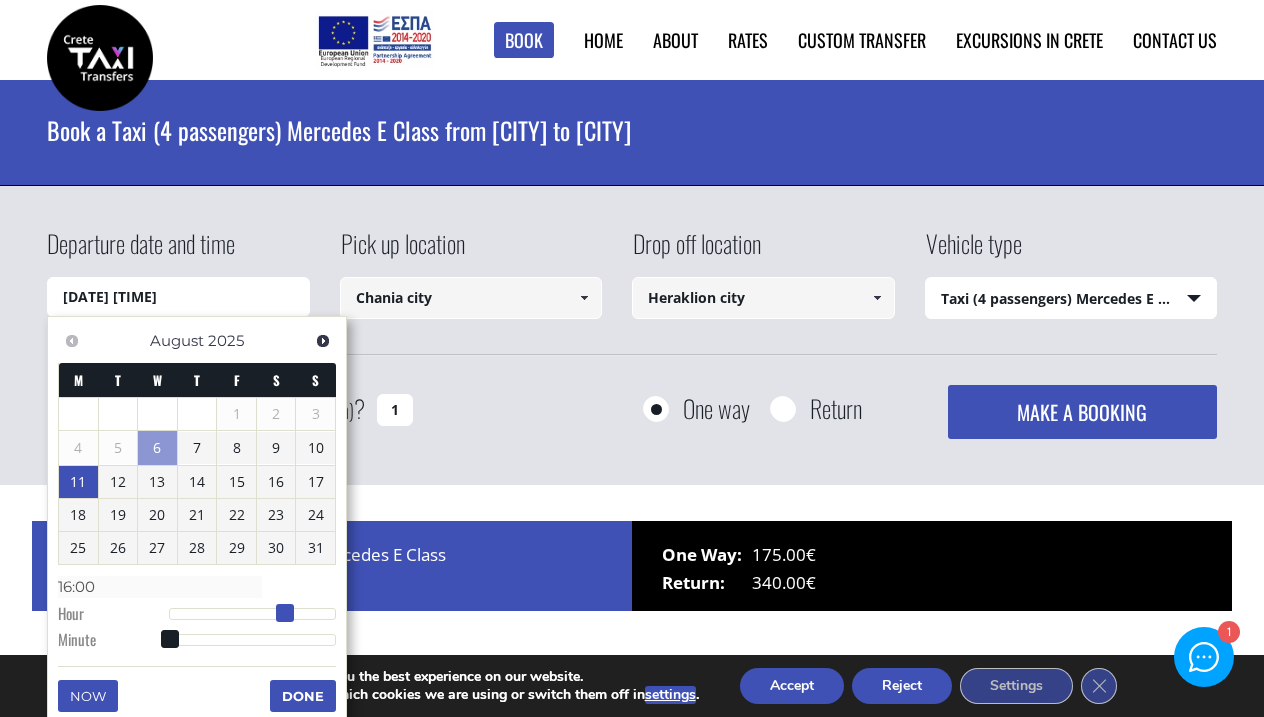 type on "[DATE] [TIME]" 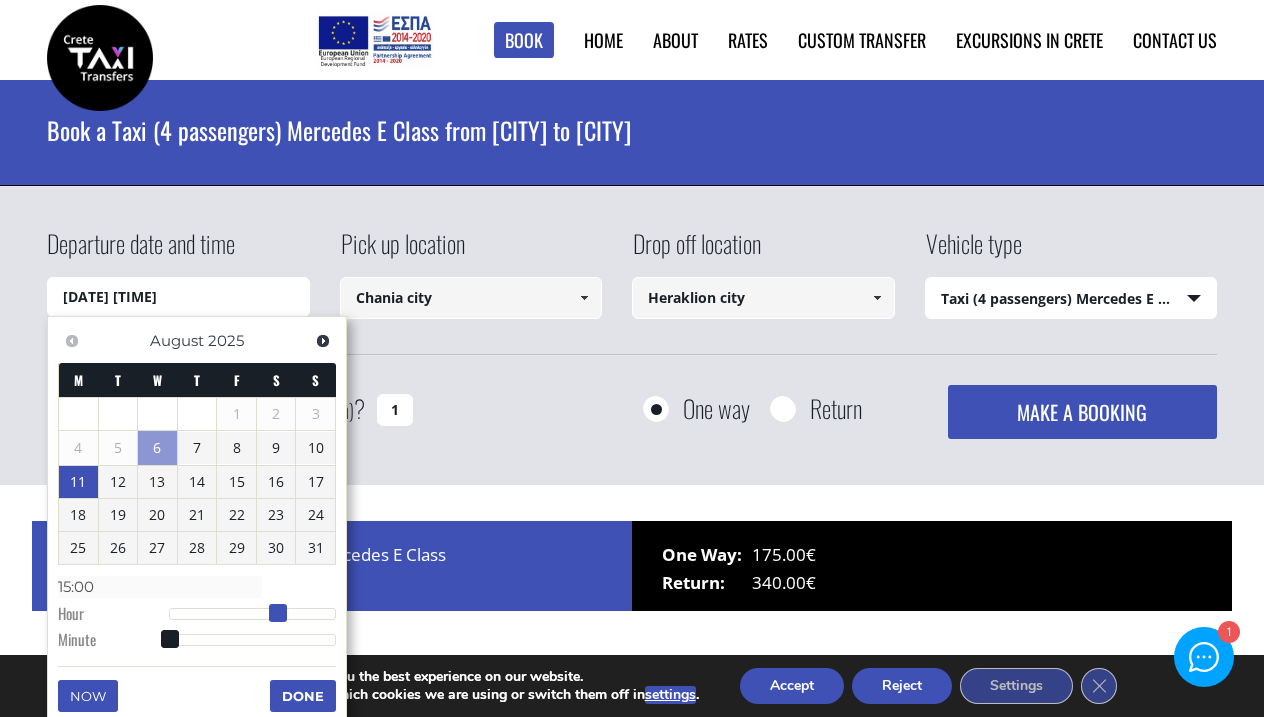 drag, startPoint x: 178, startPoint y: 605, endPoint x: 289, endPoint y: 618, distance: 111.75867 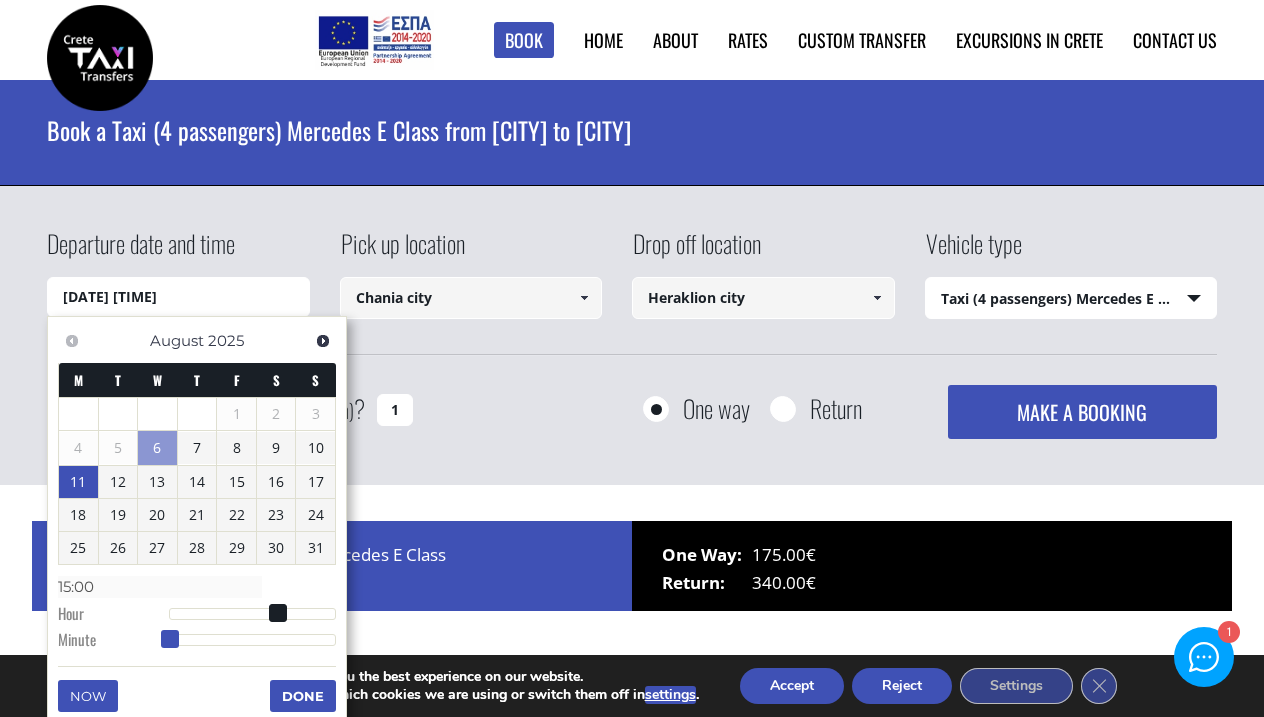 type on "[DATE] [TIME]" 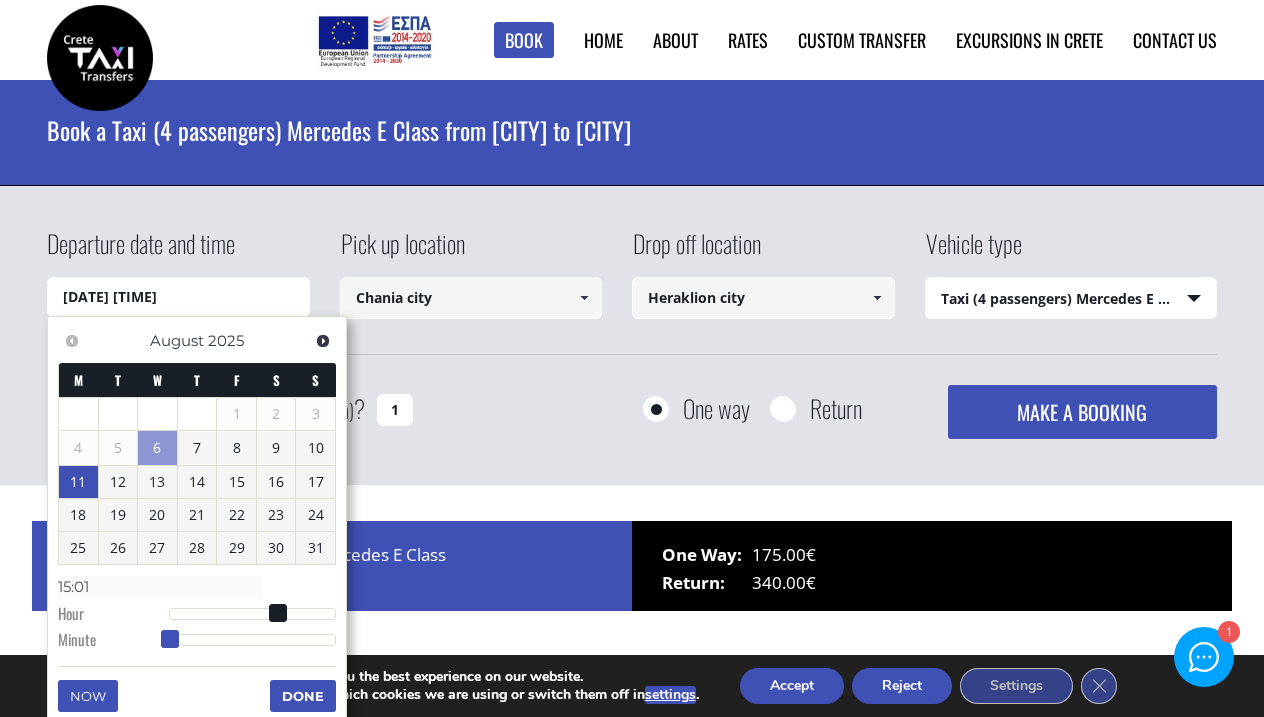 type on "[DATE] [TIME]" 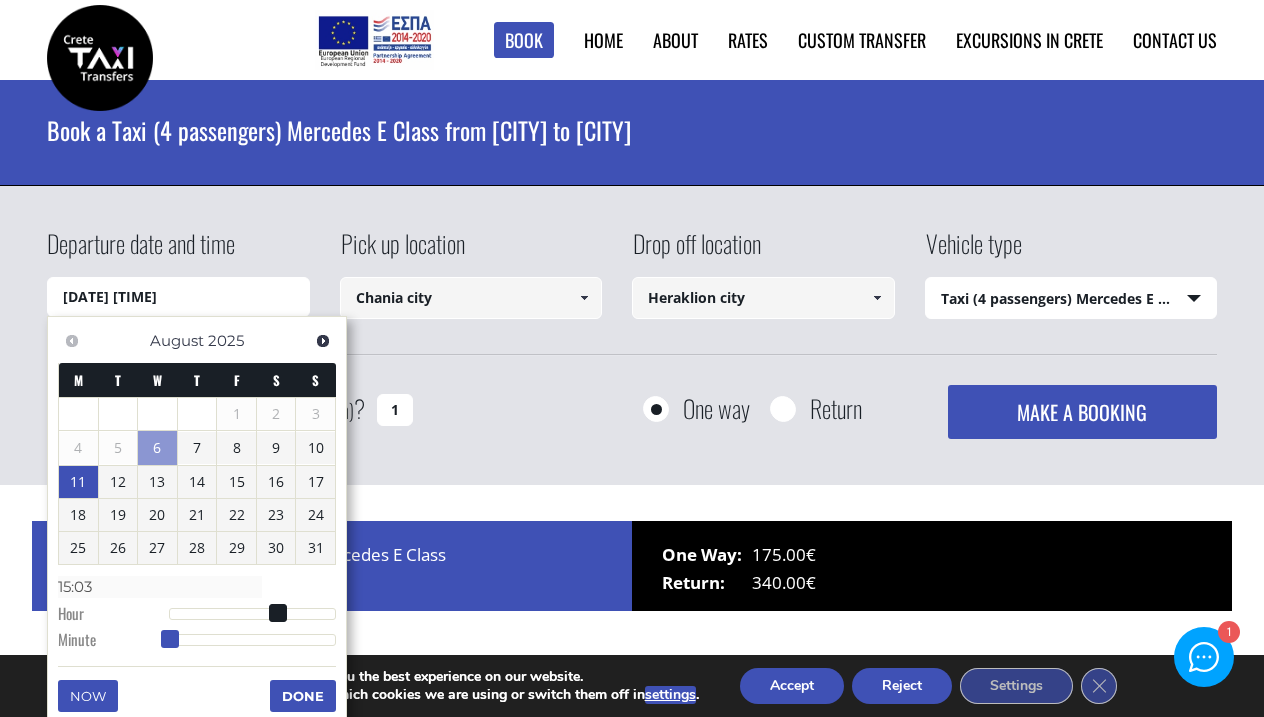 type on "[DATE] [TIME]" 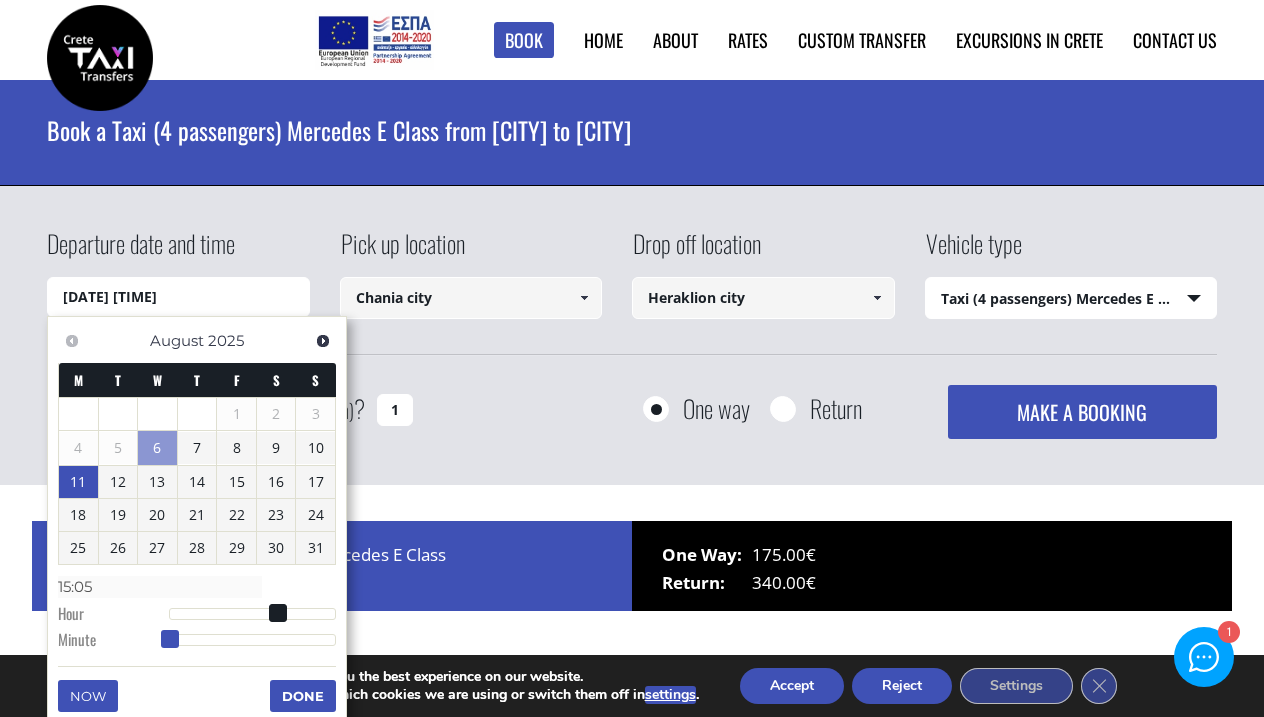 type on "[DATE] [TIME]" 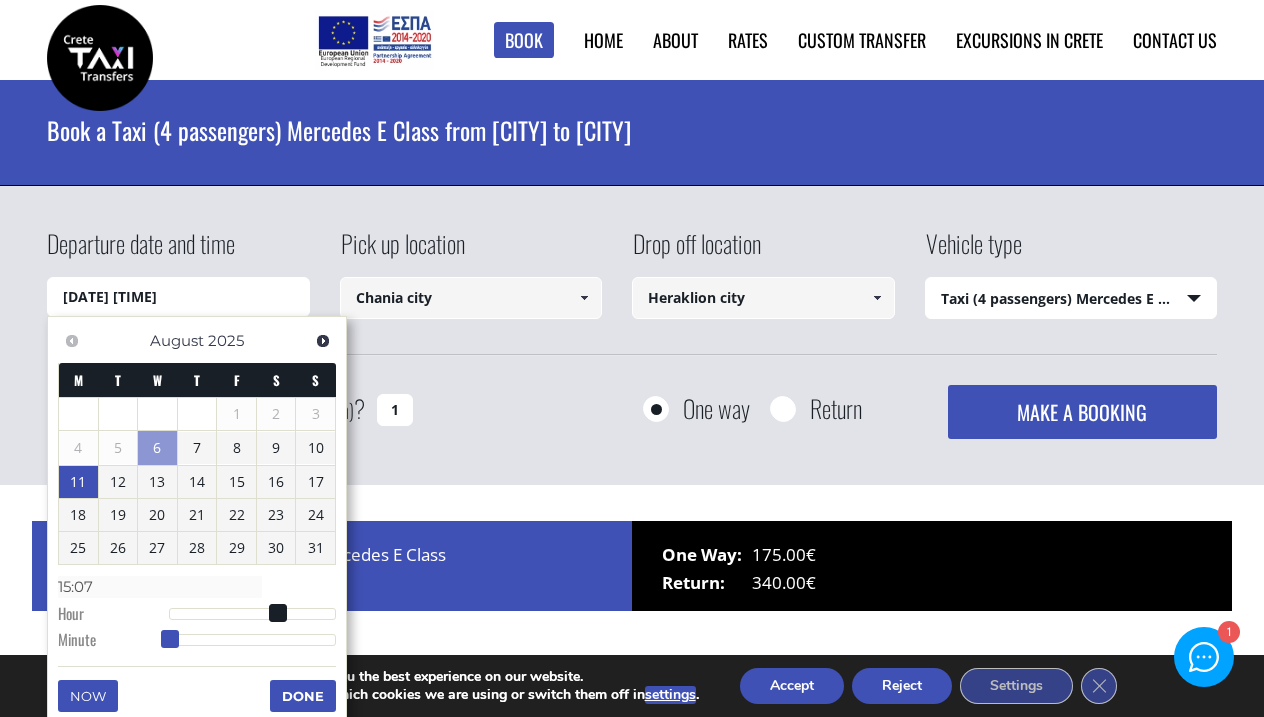 type on "[DATE] [TIME]" 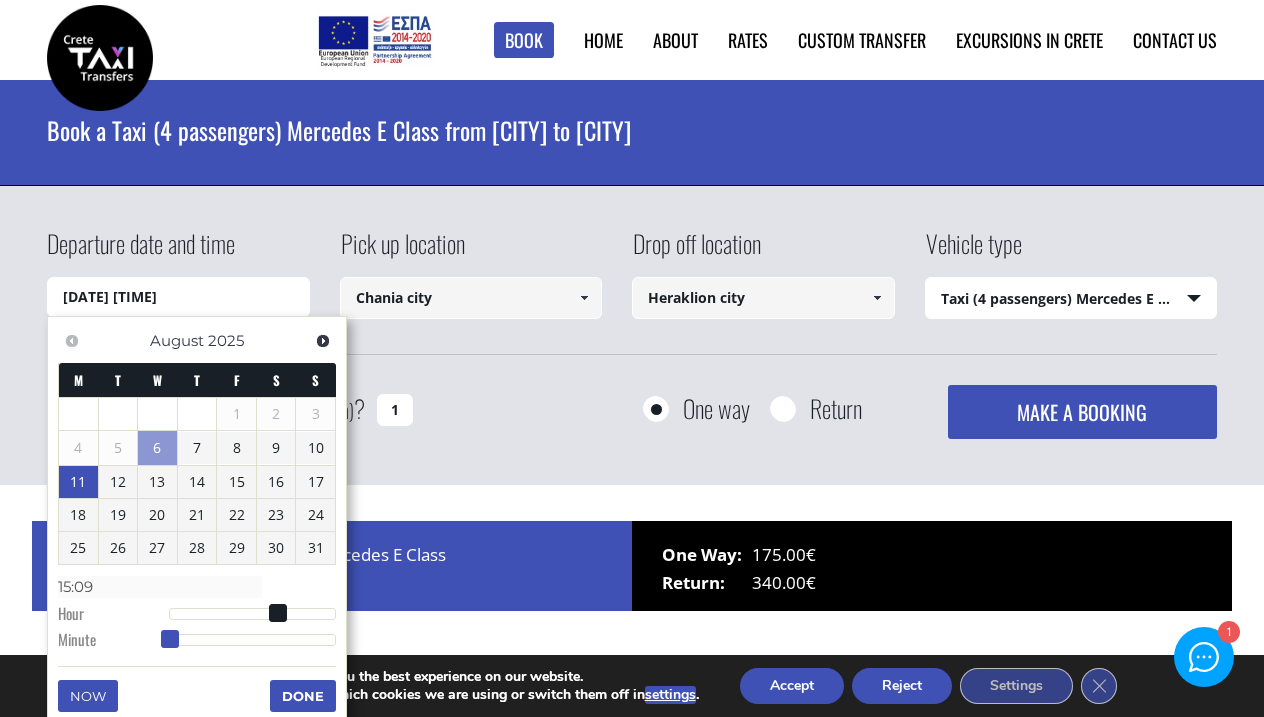 type on "[DATE] [TIME]" 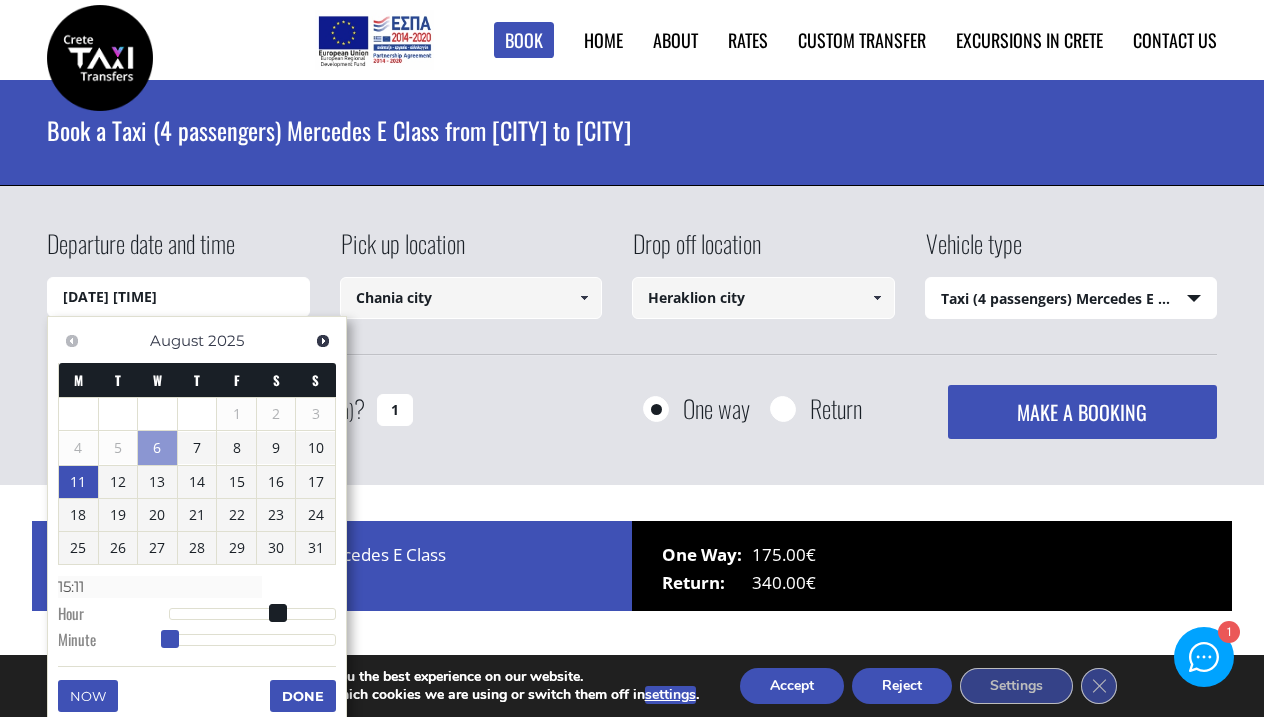 type on "[DATE] [TIME]" 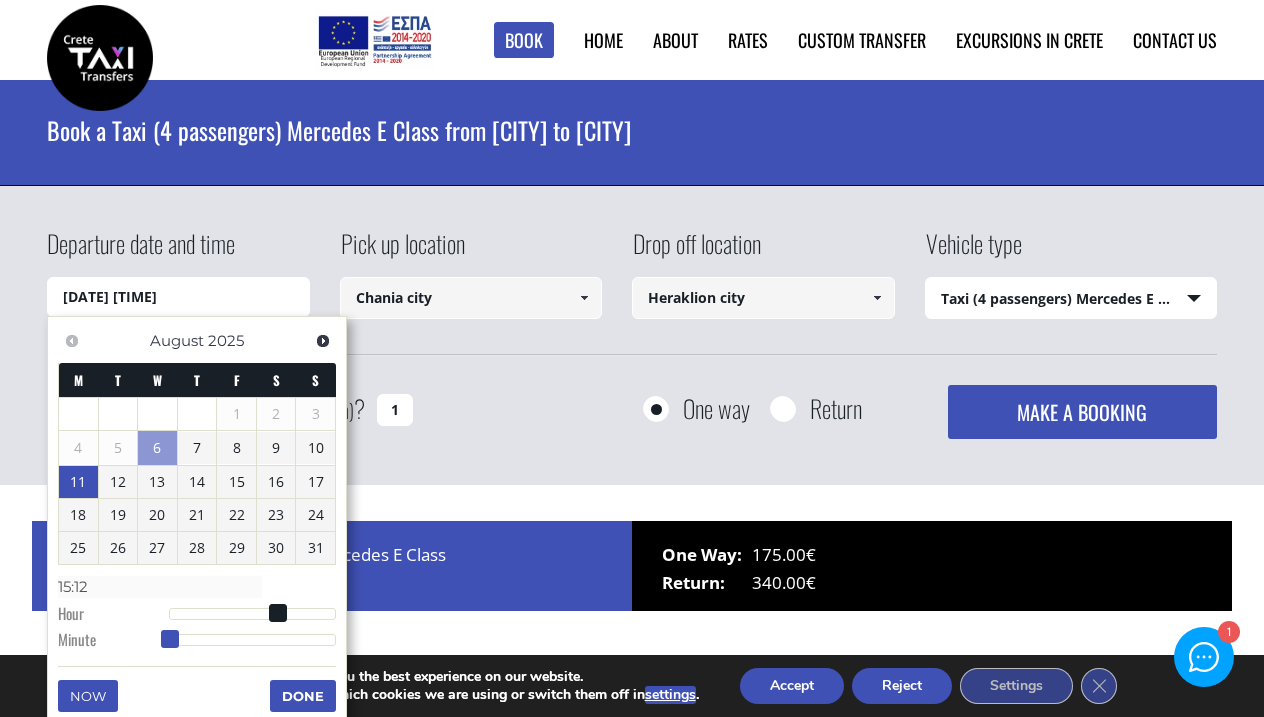 type on "[DATE] [TIME]" 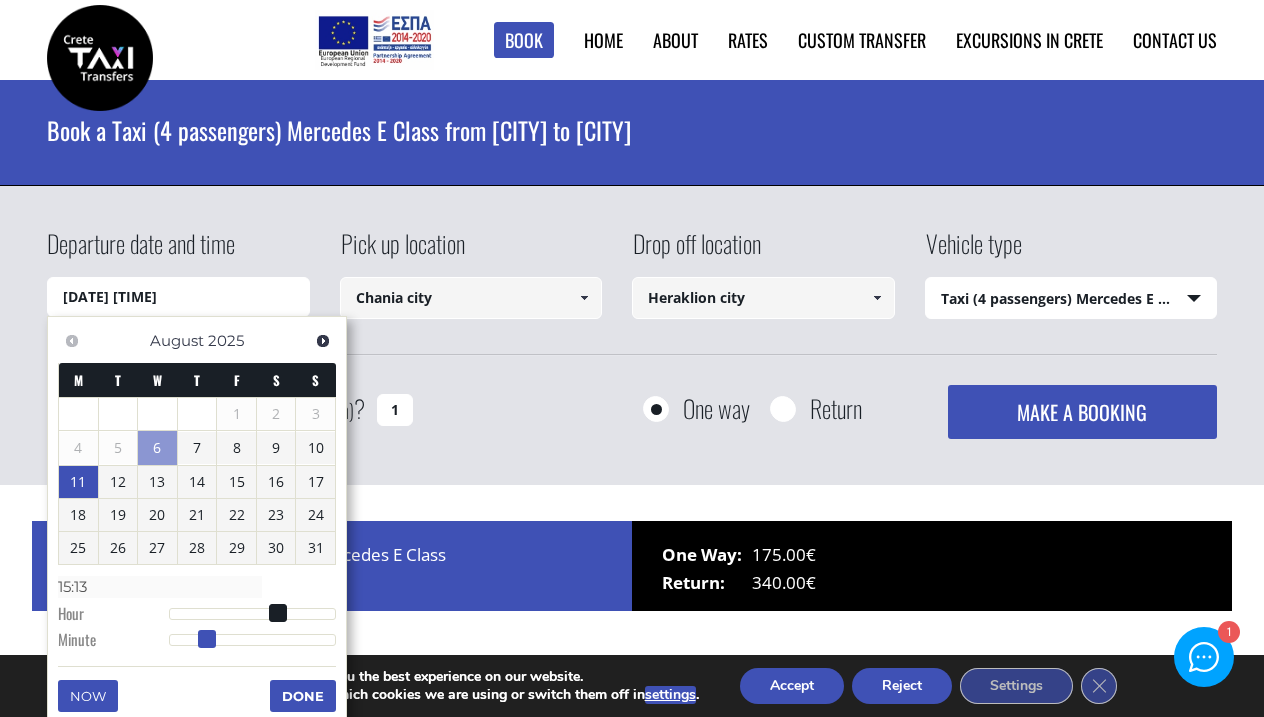 type on "[DATE] [TIME]" 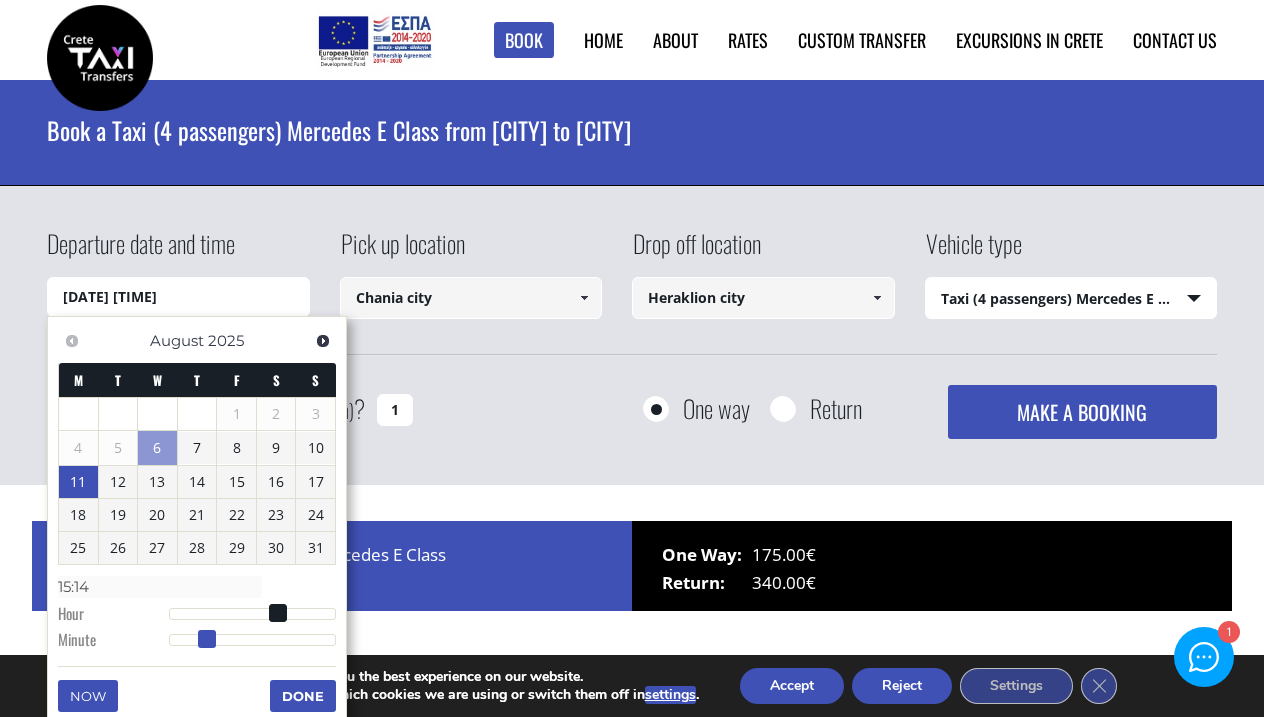 type on "[DATE] [TIME]" 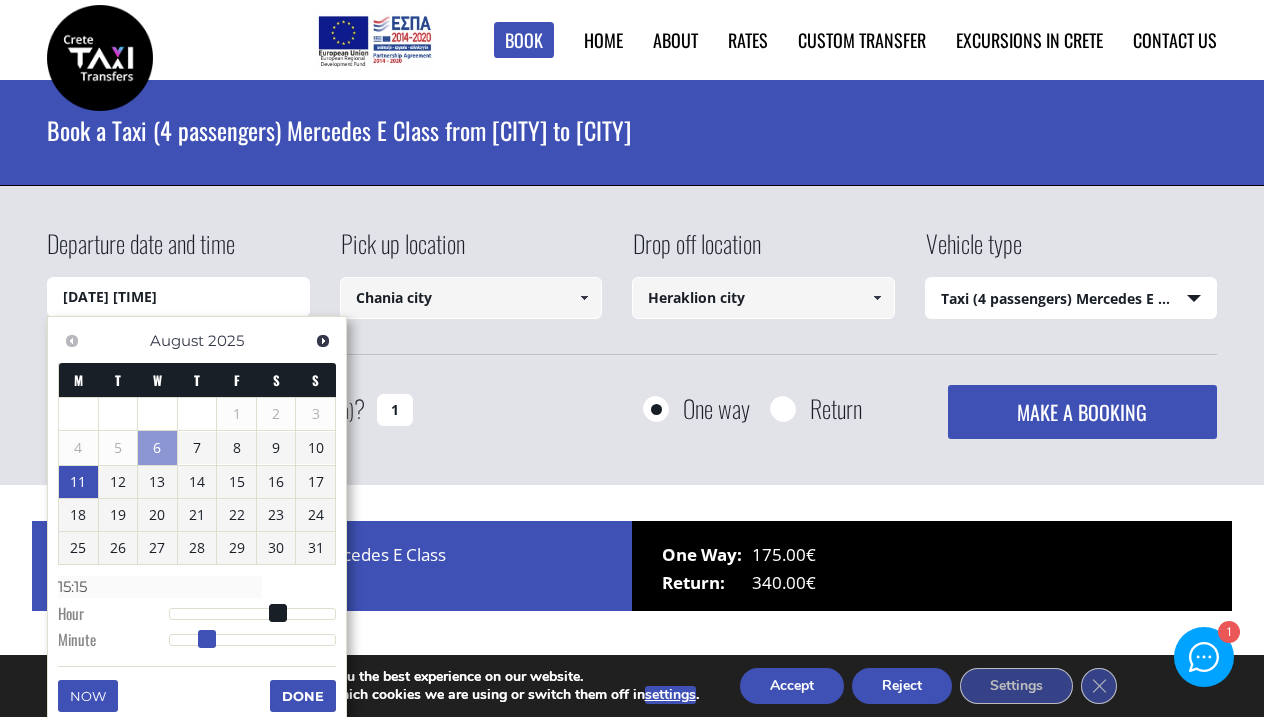 type on "[DATE] [TIME]" 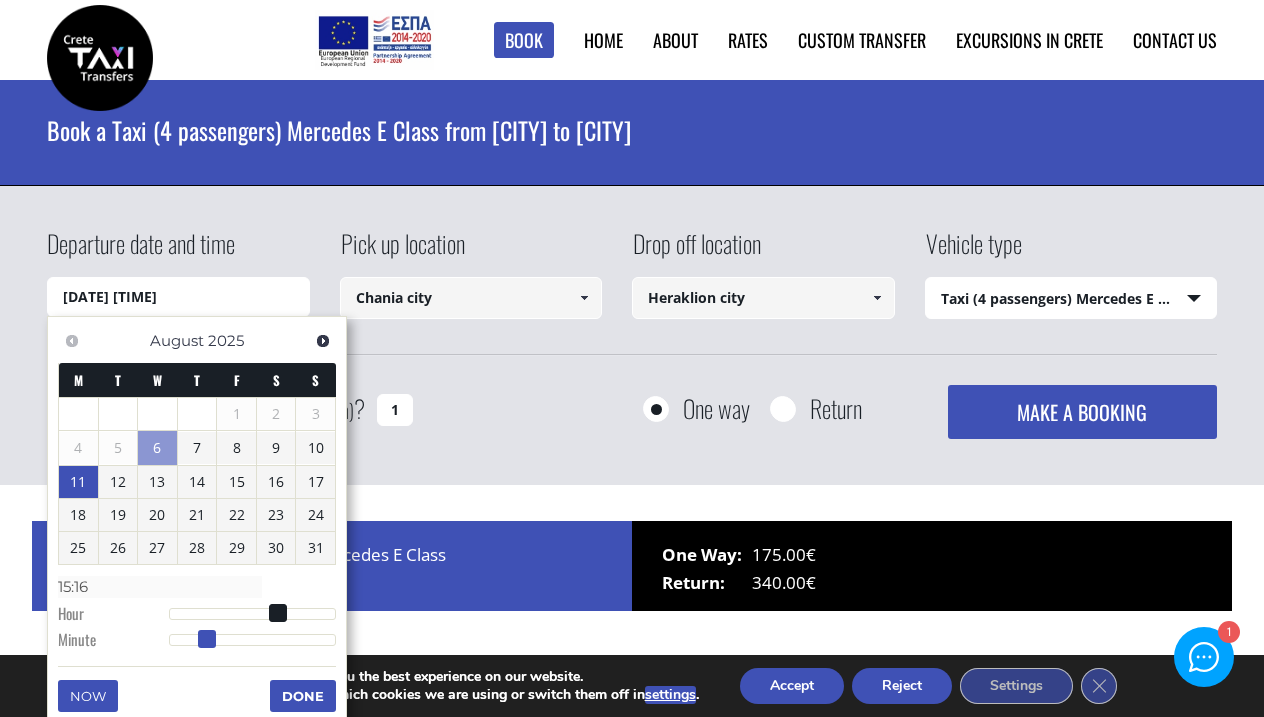 type on "[DATE] [TIME]" 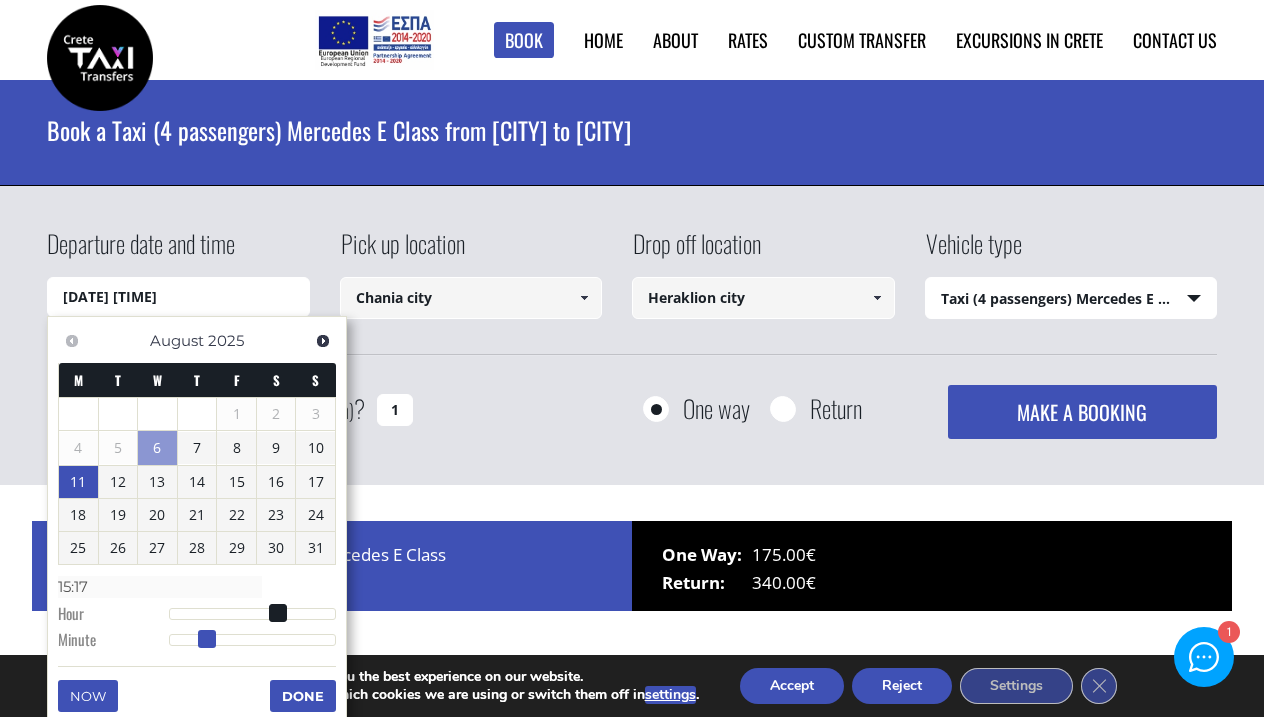 type on "[DATE] [TIME]" 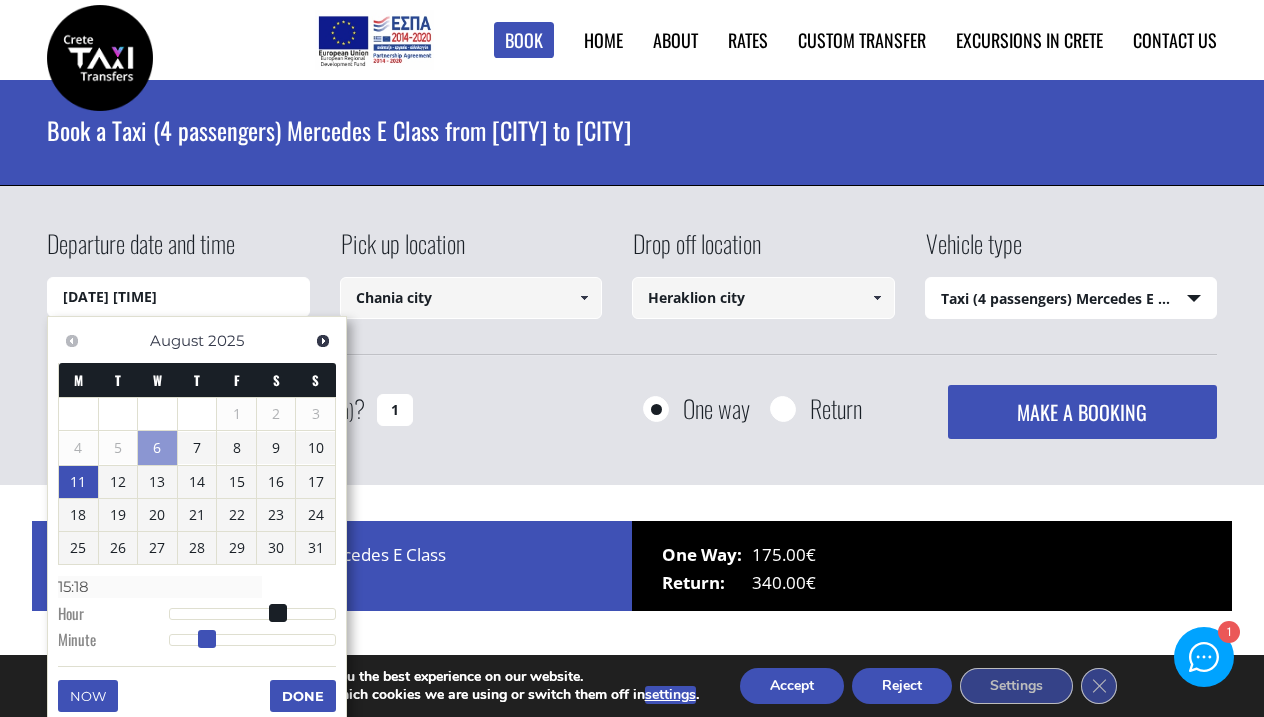 type on "[DATE] [TIME]" 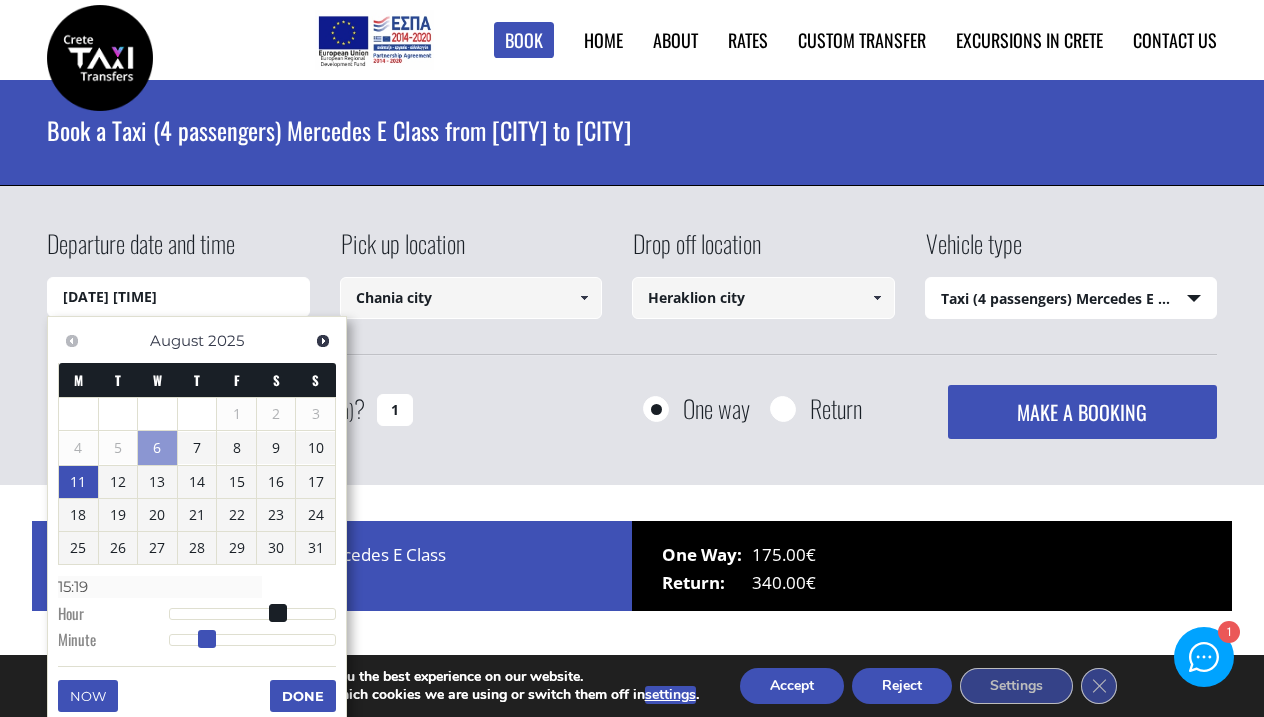 type on "[DATE] [TIME]" 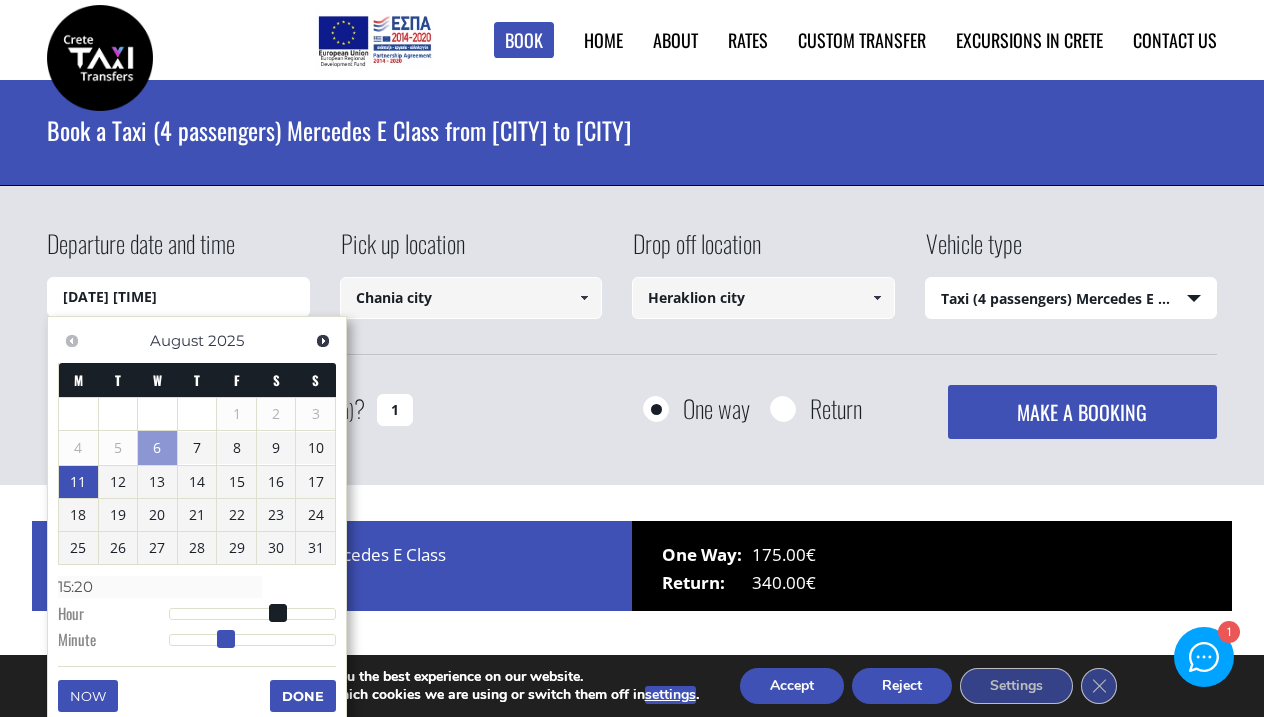type on "[DATE] [TIME]" 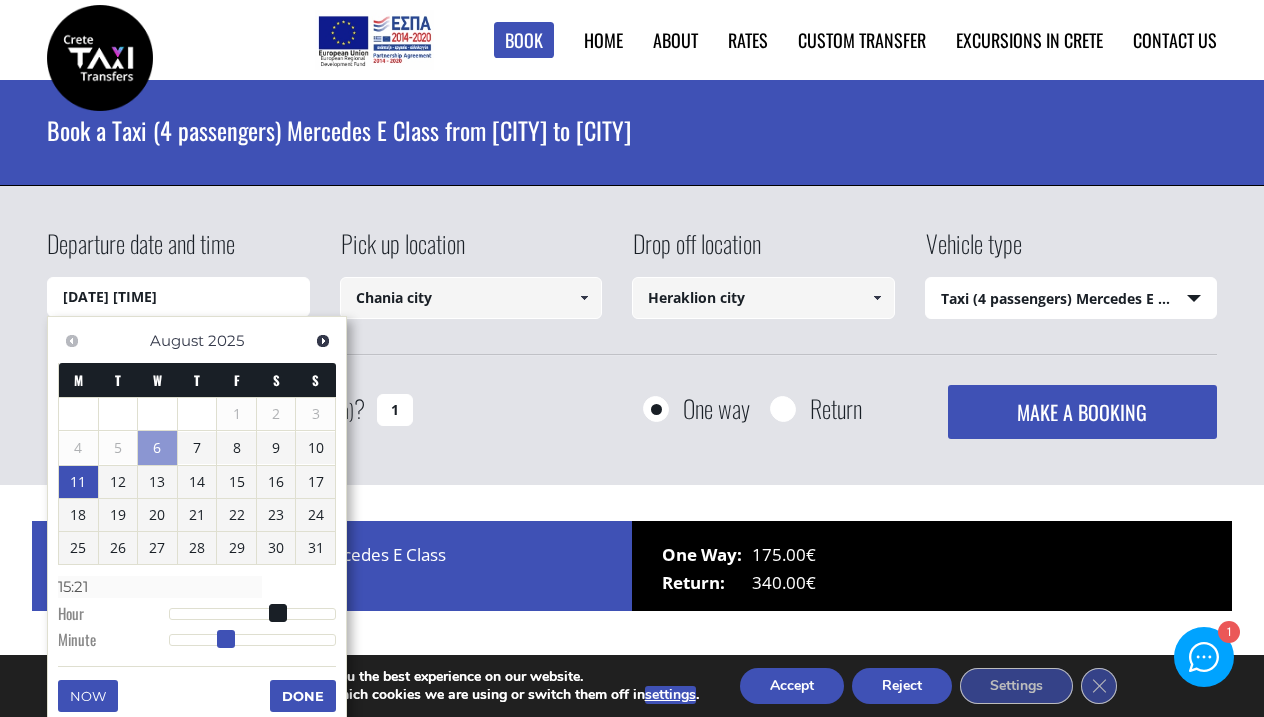 type on "[DATE] [TIME]" 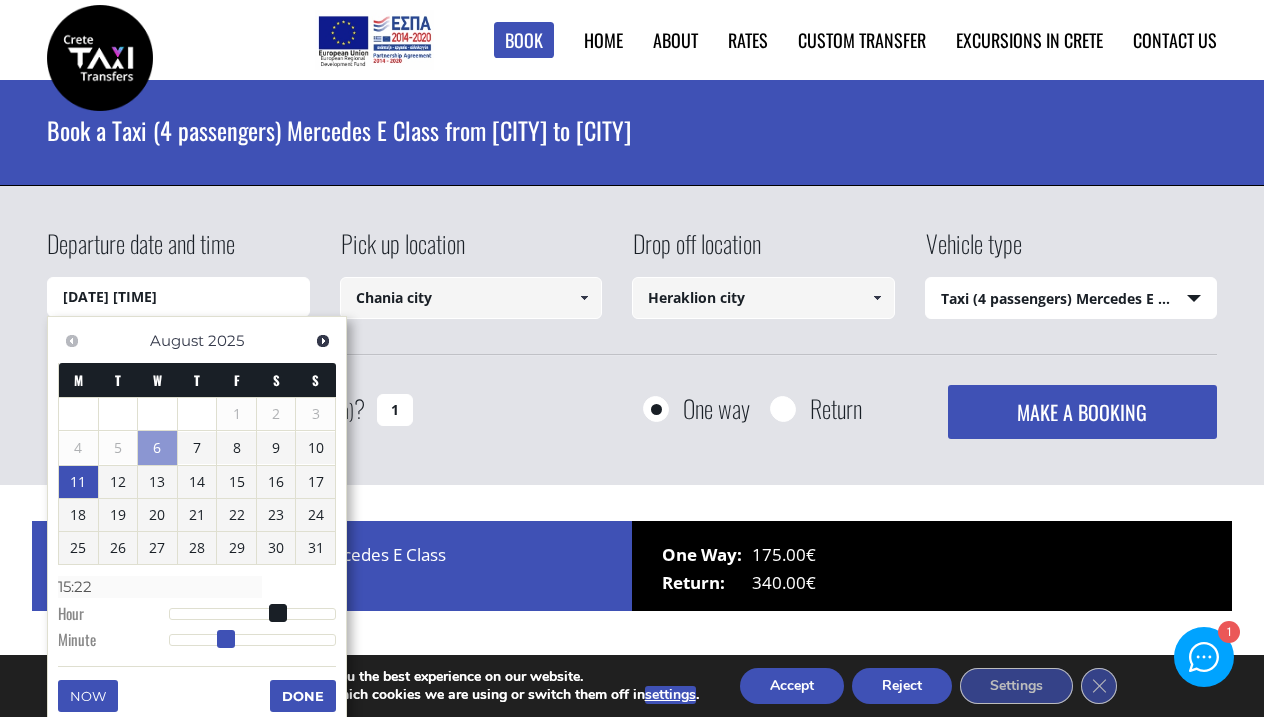 type on "[DATE] [TIME]" 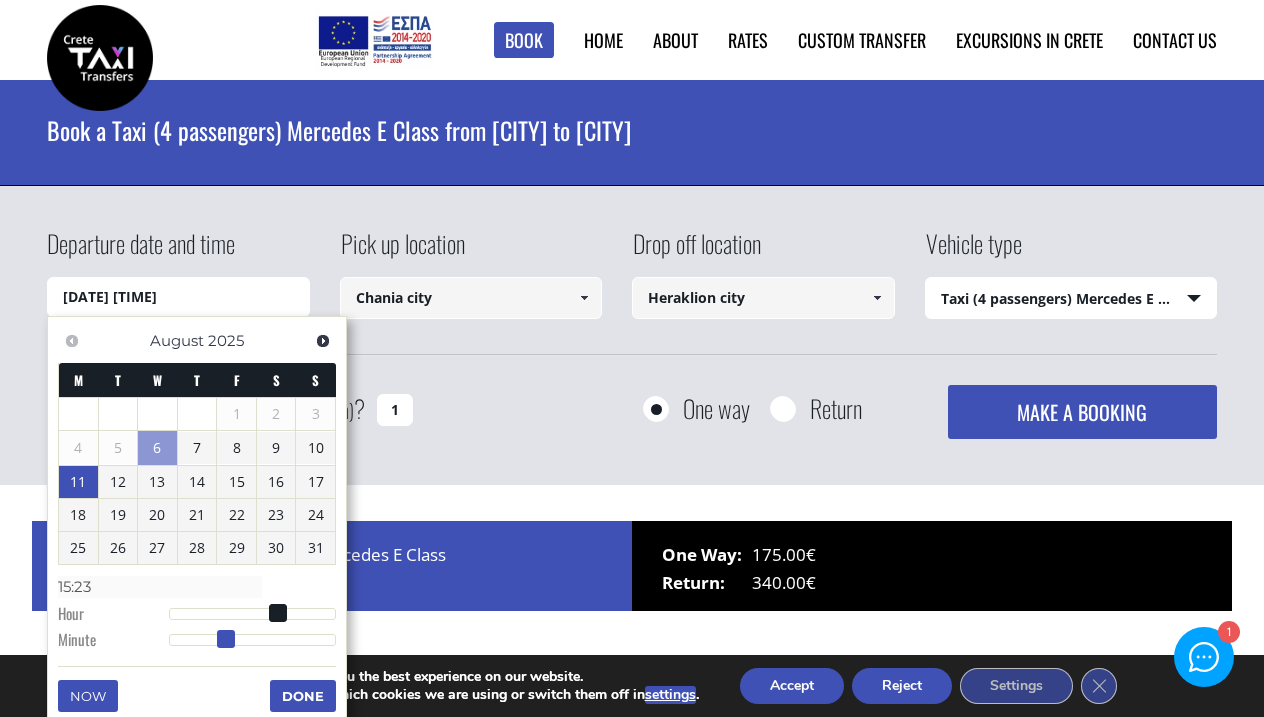 type on "[DATE] [TIME]" 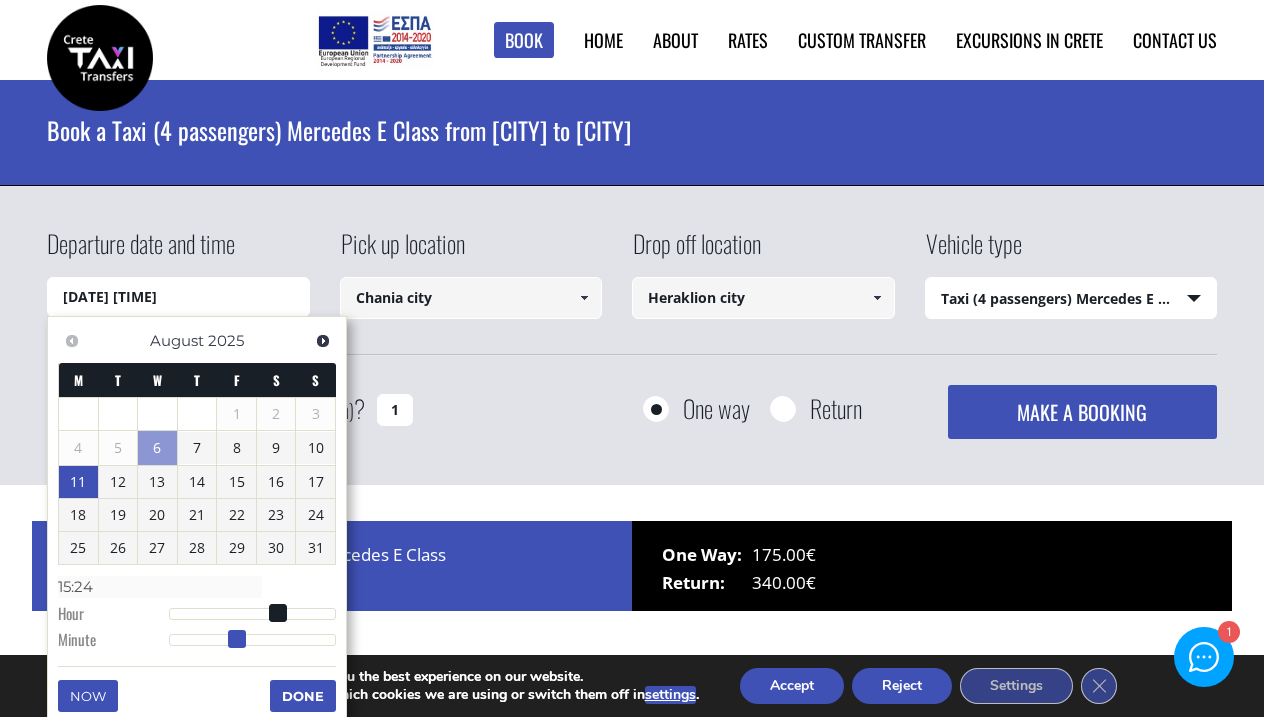 type on "[DATE] [TIME]" 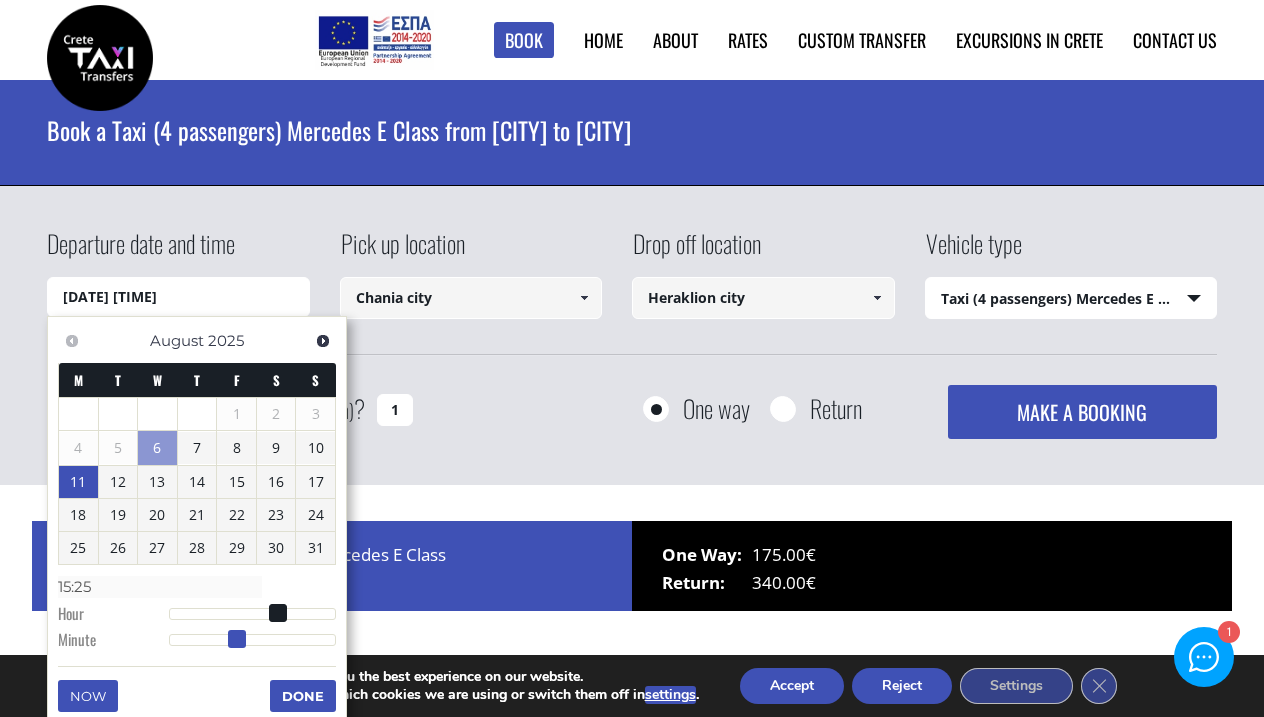 type on "[DATE] [TIME]" 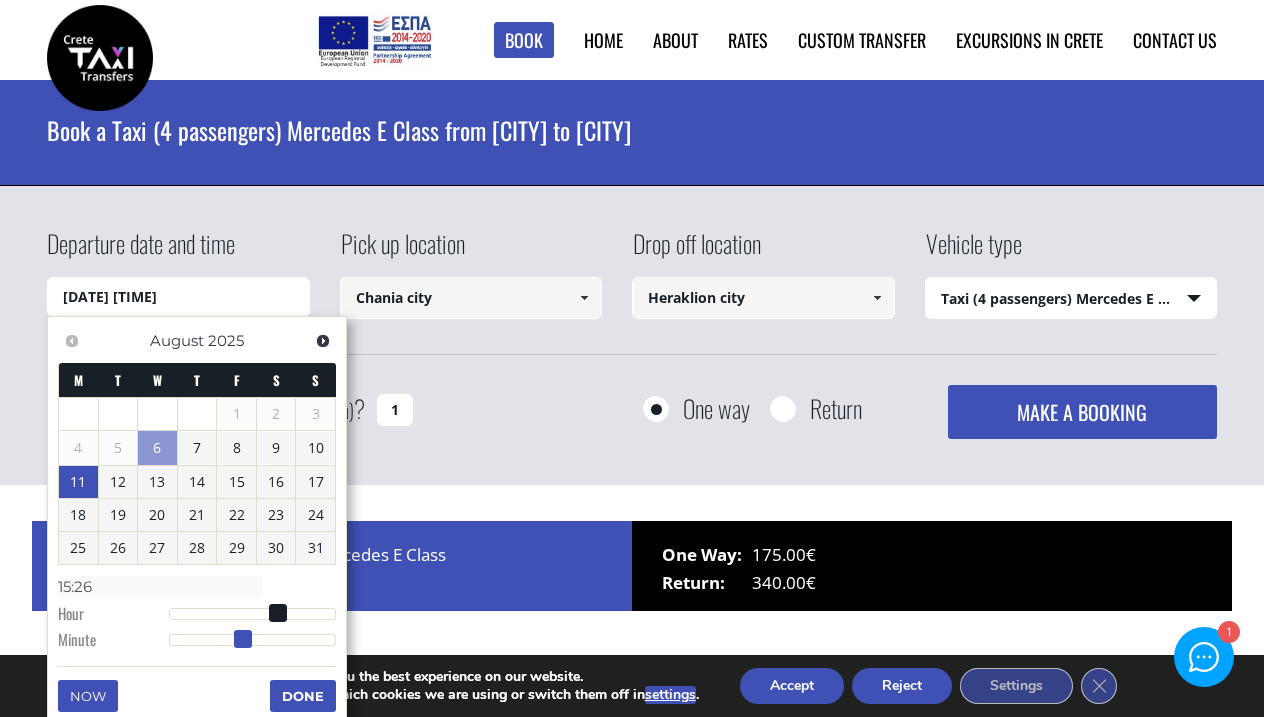 type on "[DATE] [TIME]" 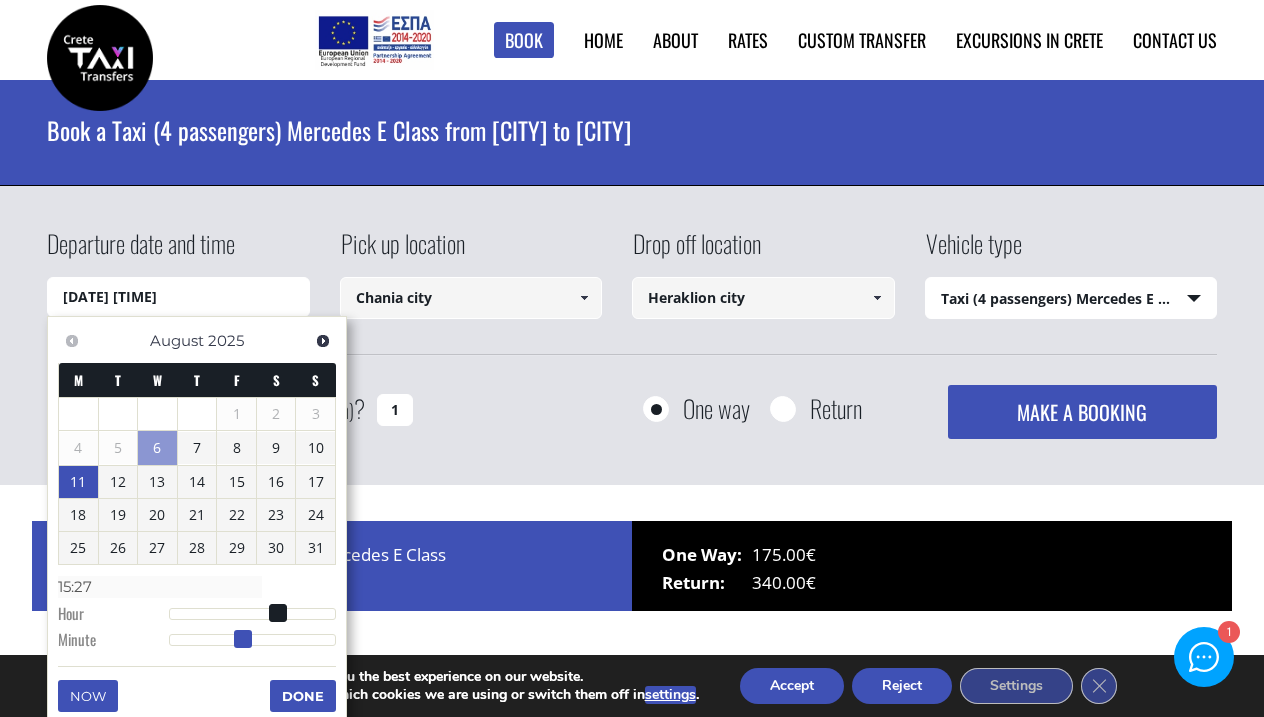 type on "[DATE] [TIME]" 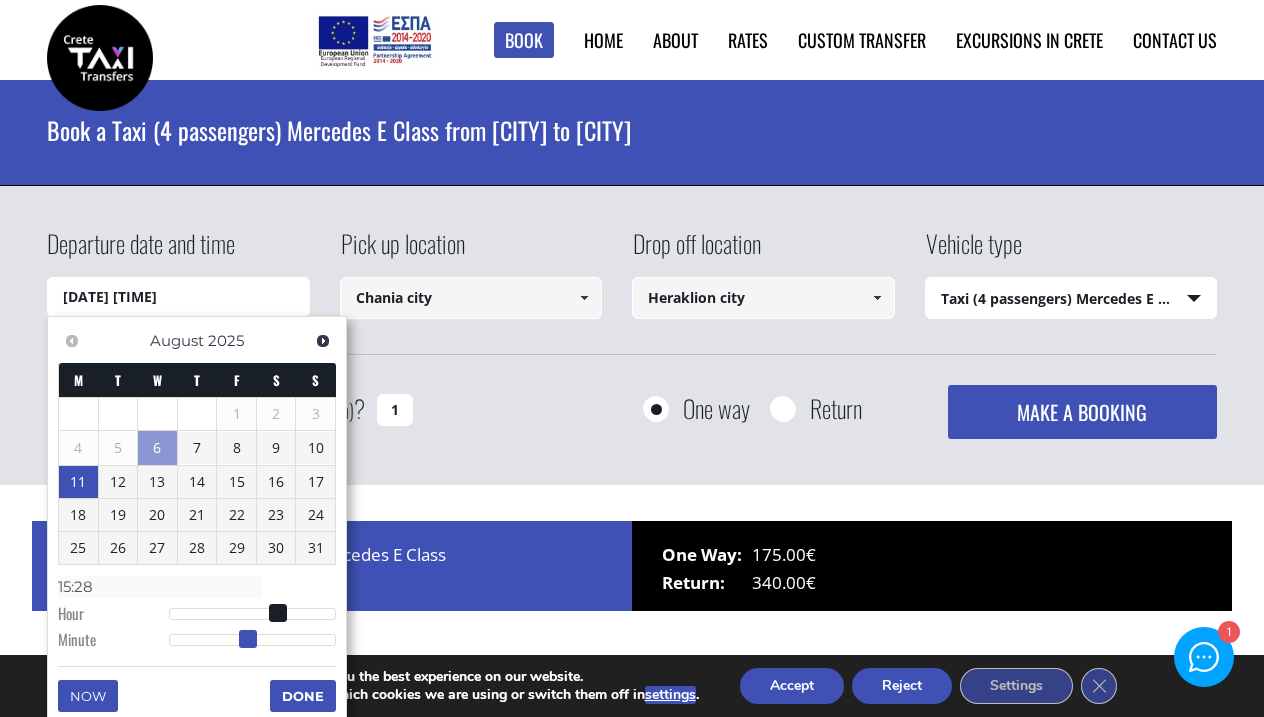 type on "[DATE] [TIME]" 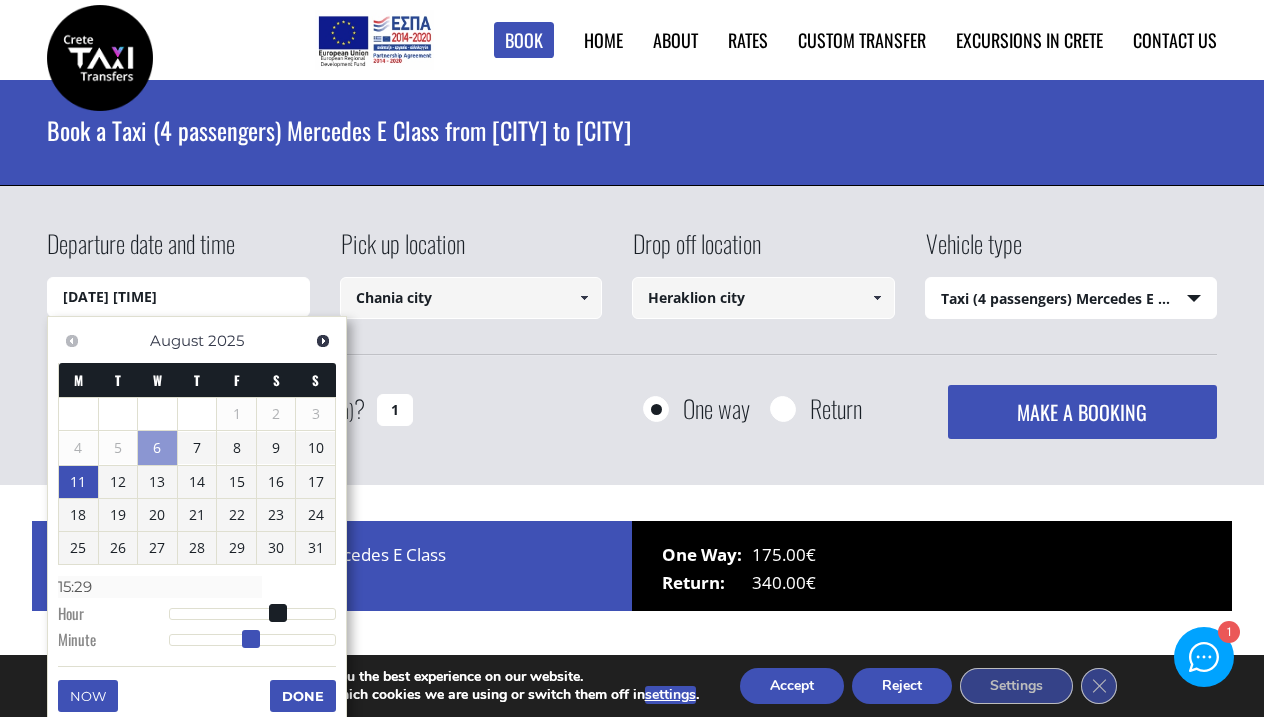 type on "[DATE] [TIME]" 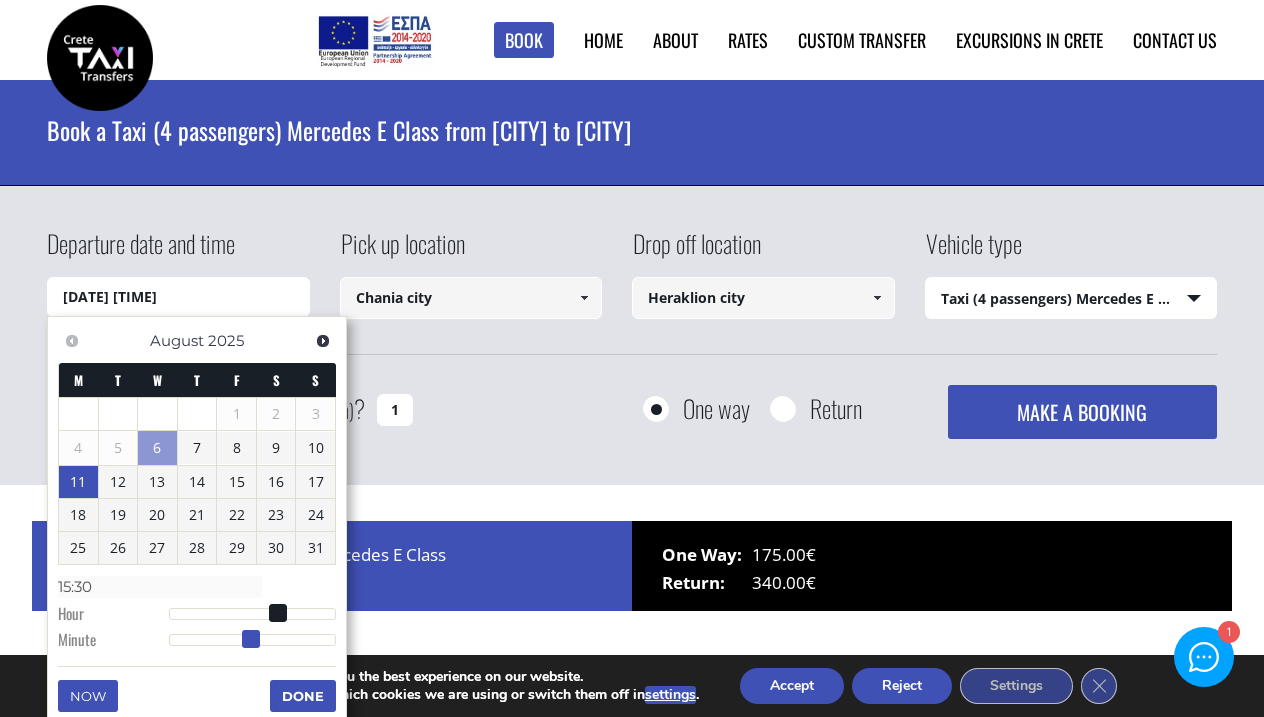 type on "[DATE] [TIME]" 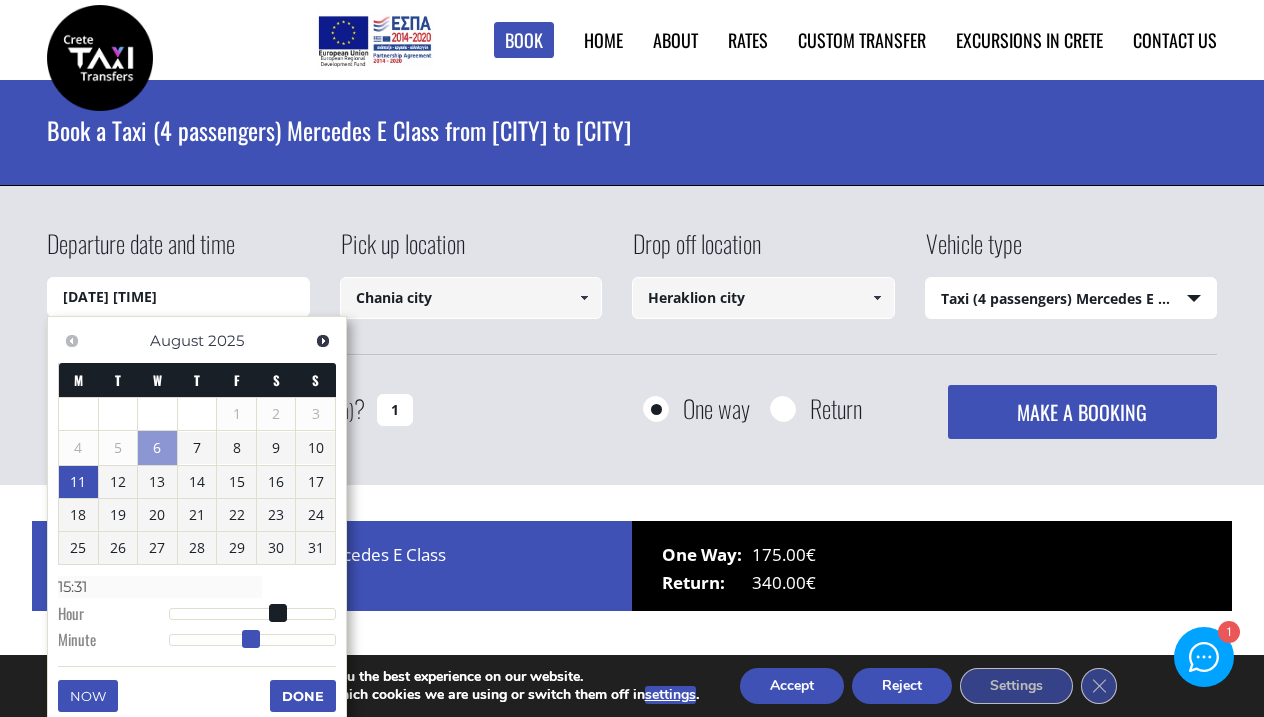 type on "[DATE] [TIME]" 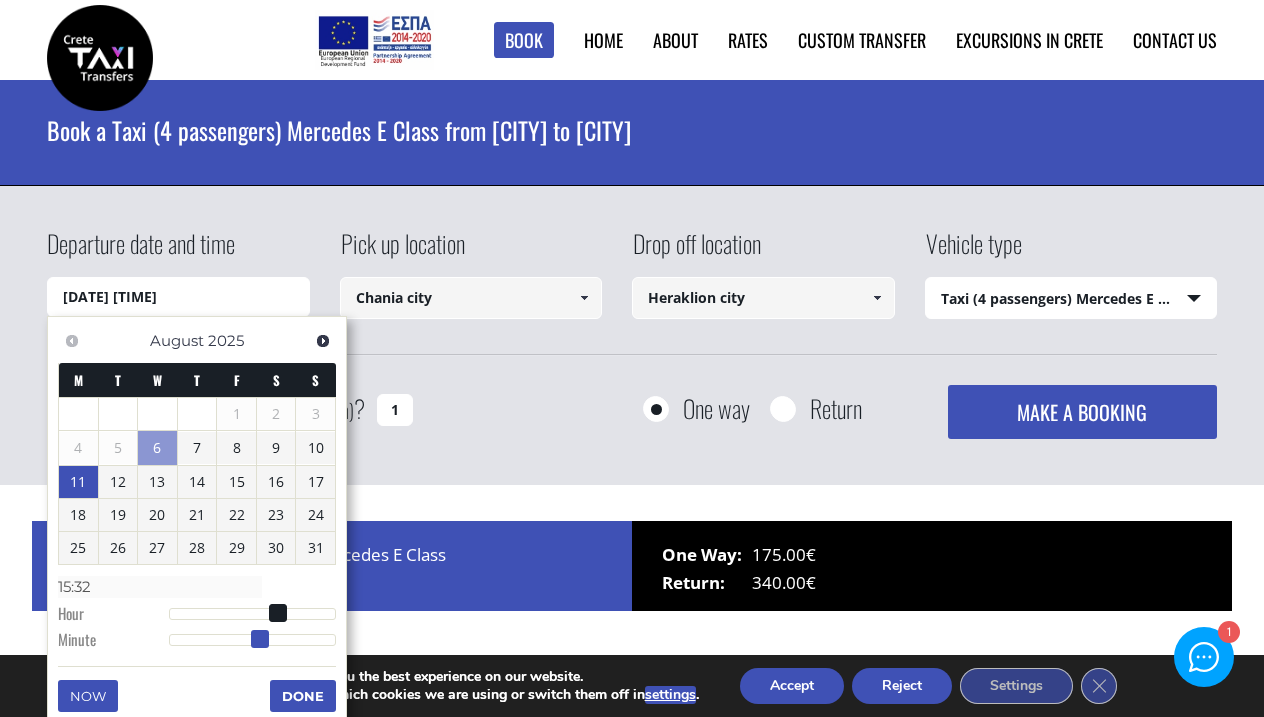 type on "[DATE] [TIME]" 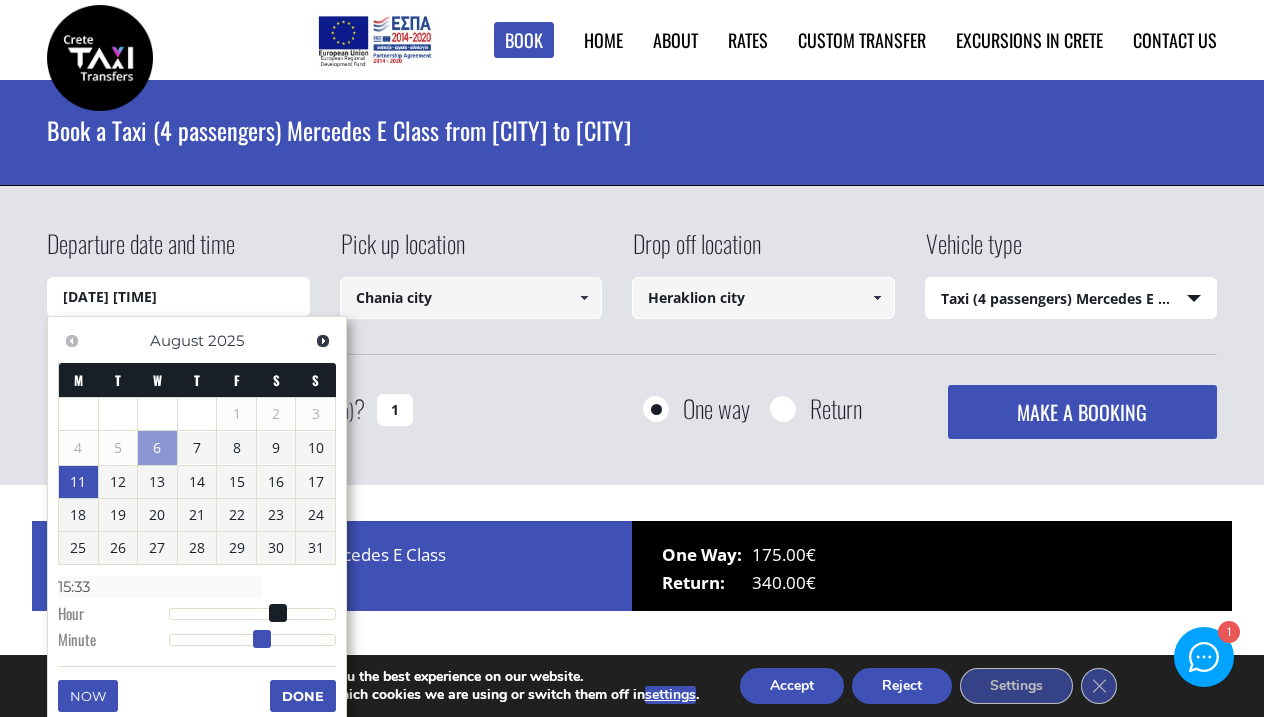 type on "[DATE] [TIME]" 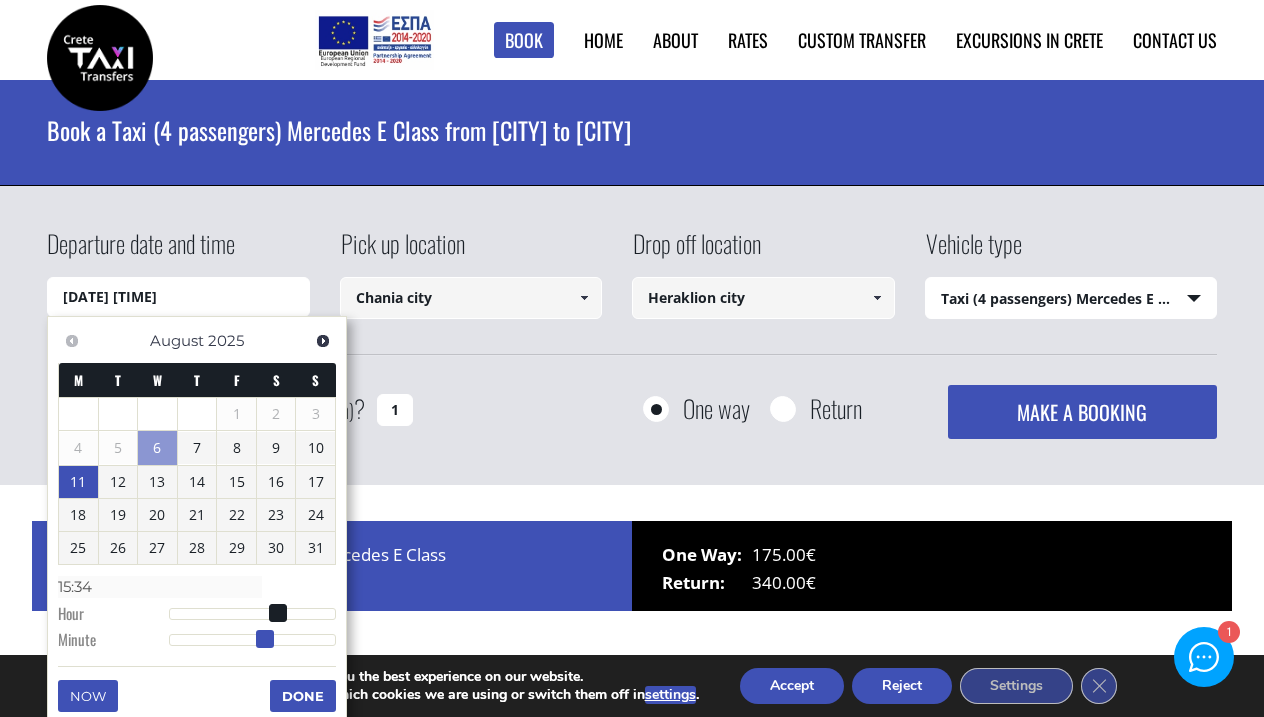 type on "[DATE] [TIME]" 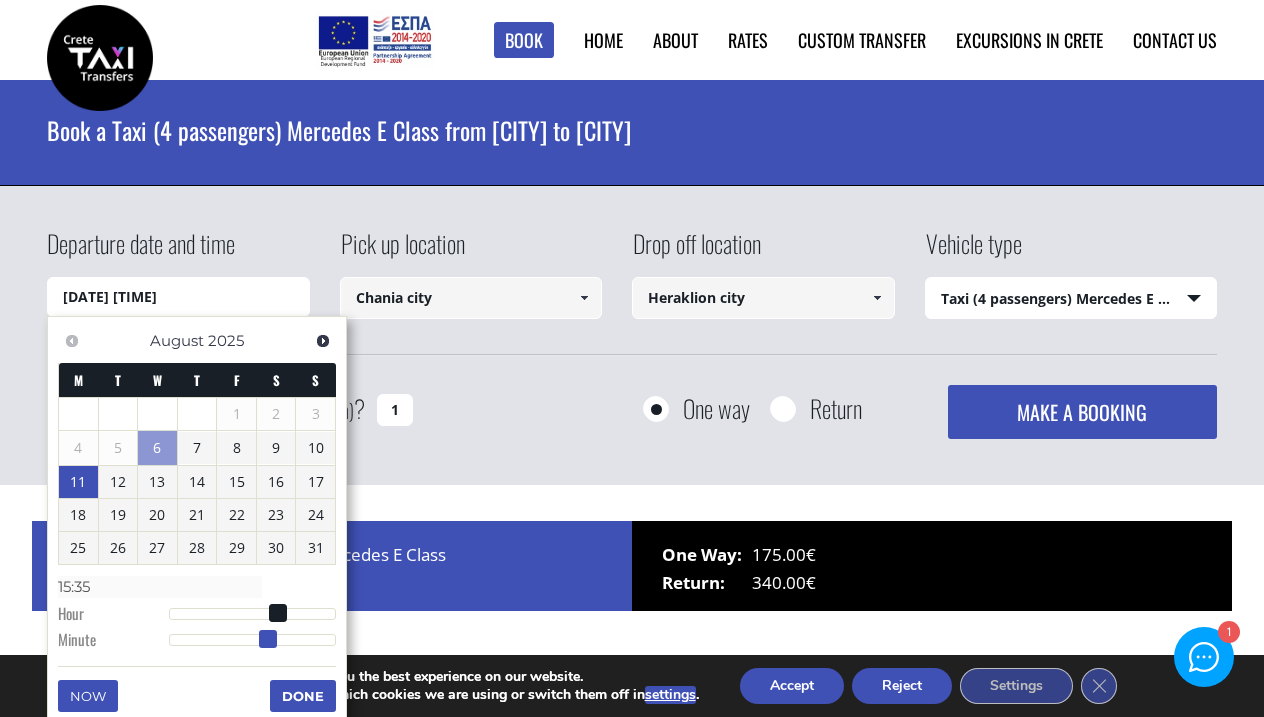 type on "[DATE] [TIME]" 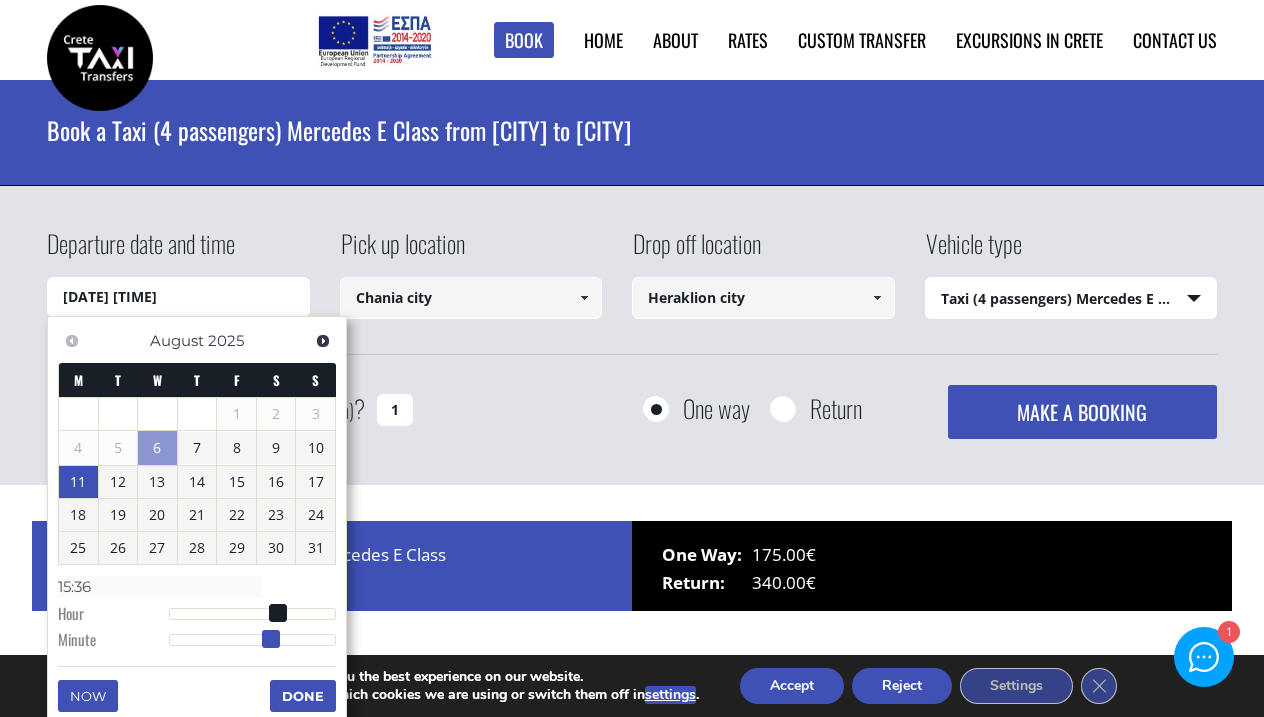 type on "[DATE] [TIME]" 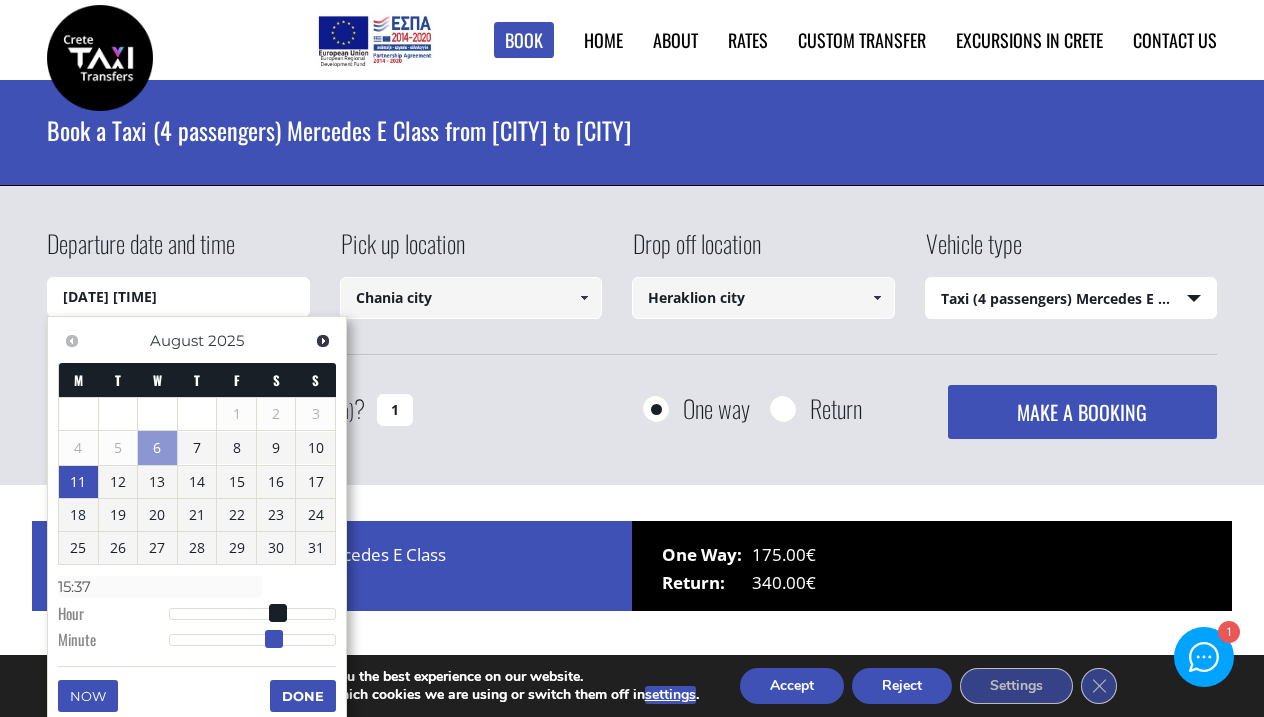 type on "[DATE] [TIME]" 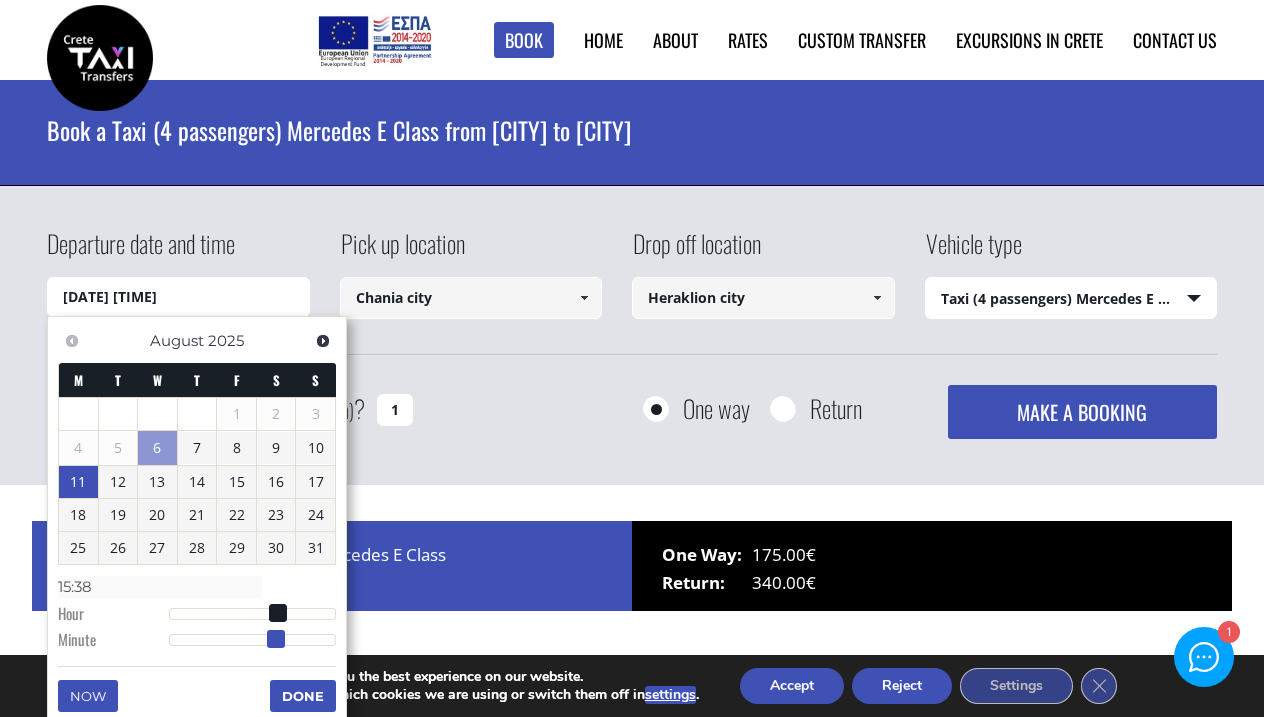 type on "[DATE] [TIME]" 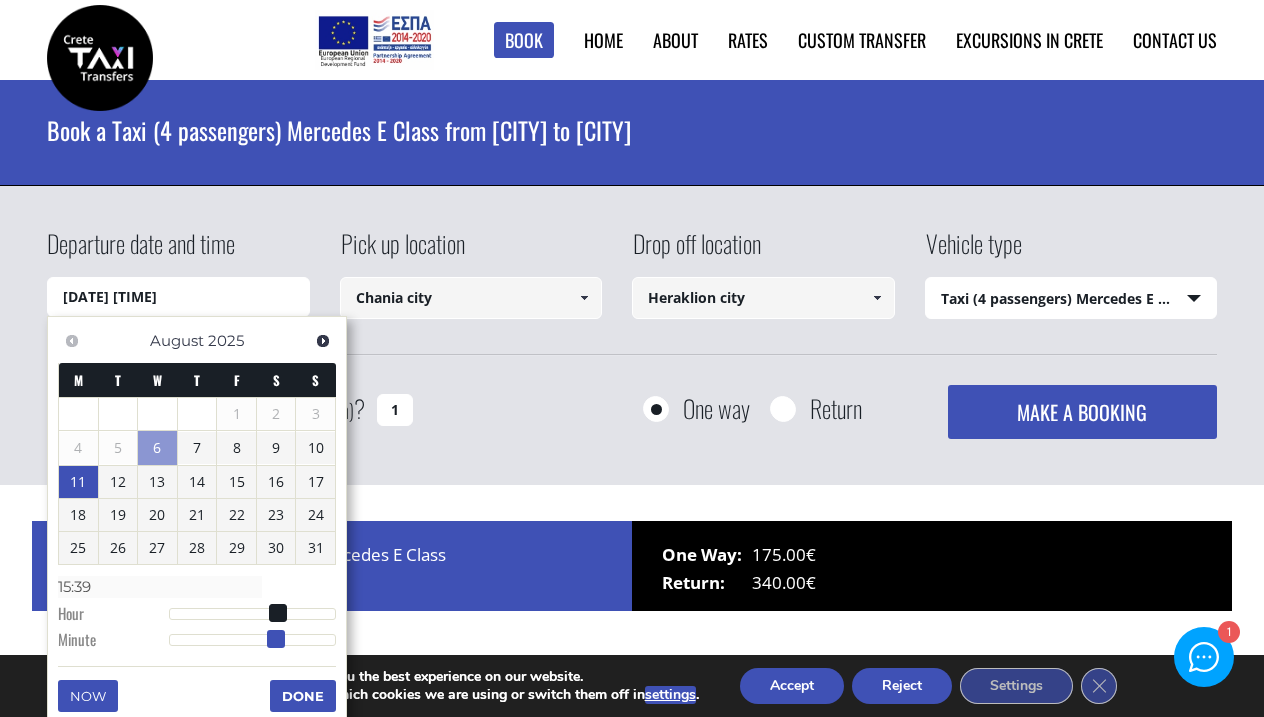 type on "[DATE] [TIME]" 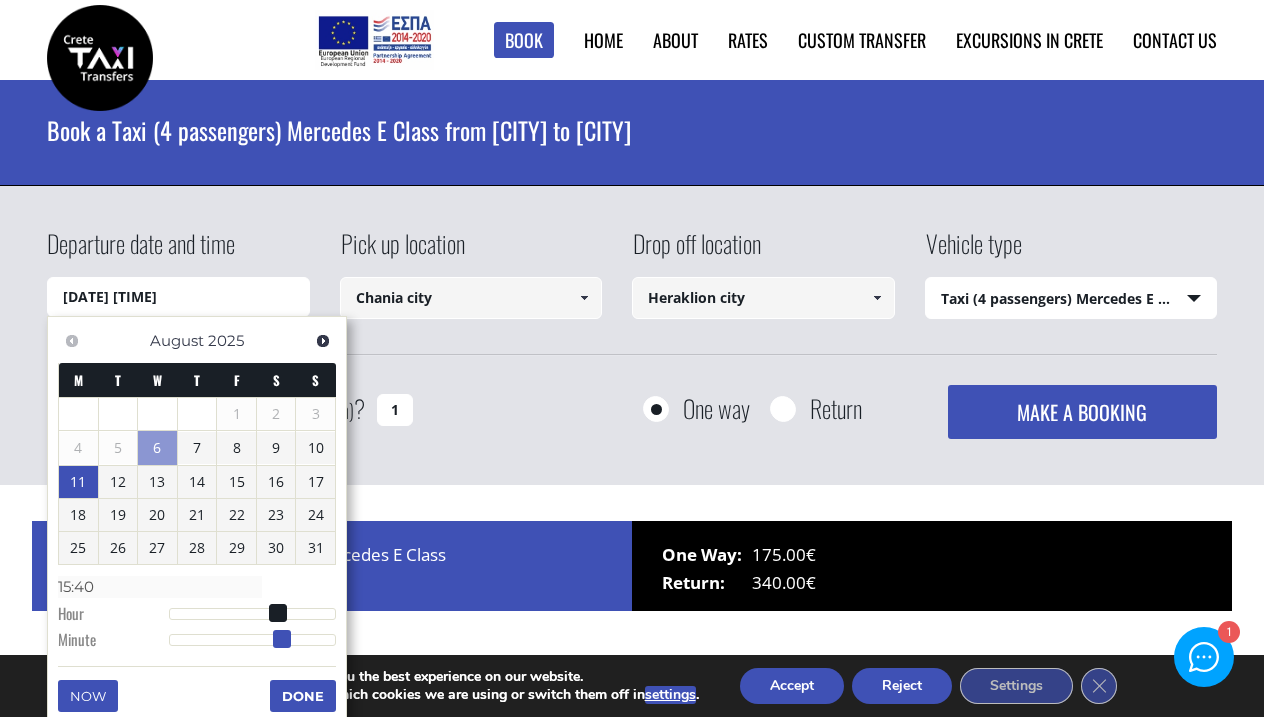drag, startPoint x: 172, startPoint y: 634, endPoint x: 284, endPoint y: 649, distance: 113 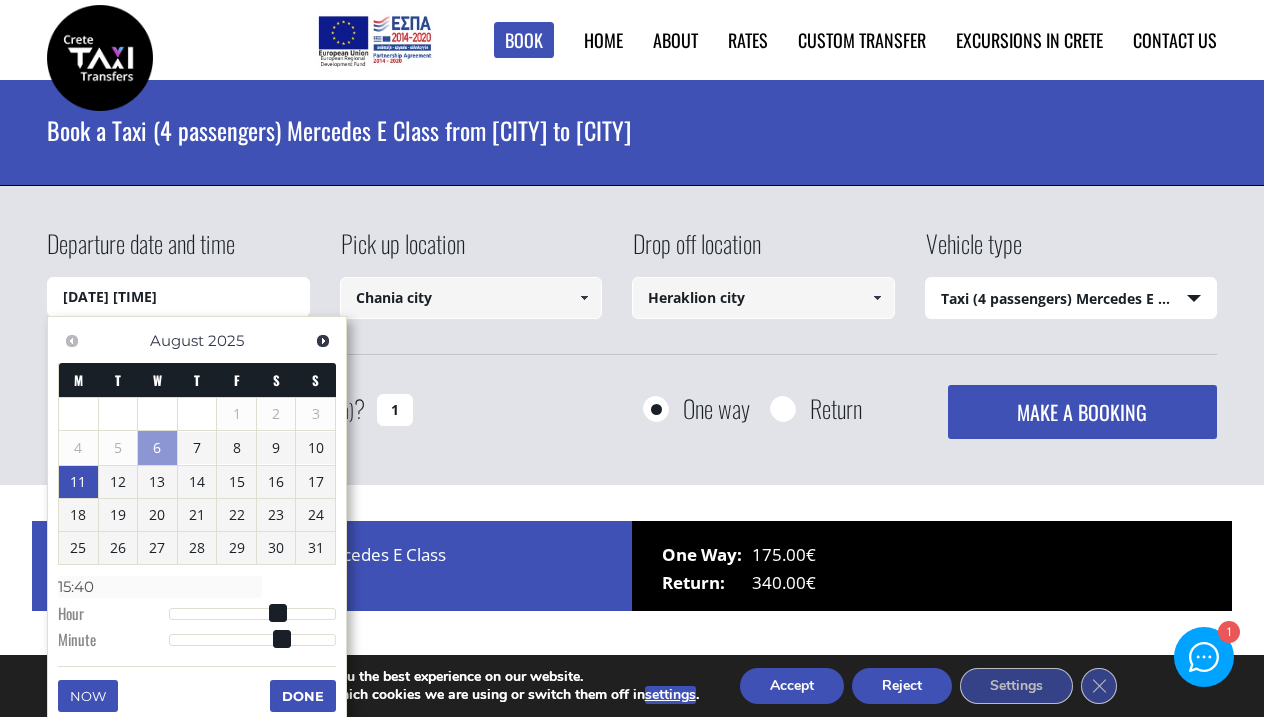 click on "Done" at bounding box center [303, 696] 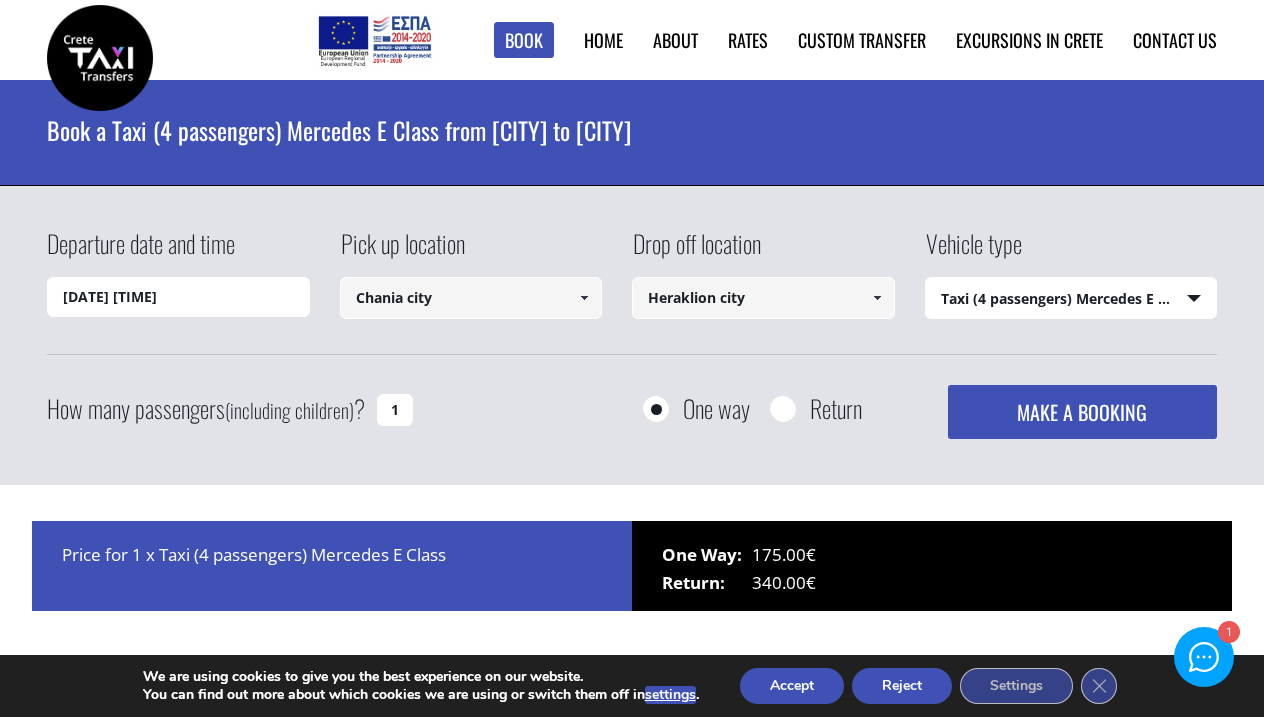 click on "Chania city" at bounding box center [471, 298] 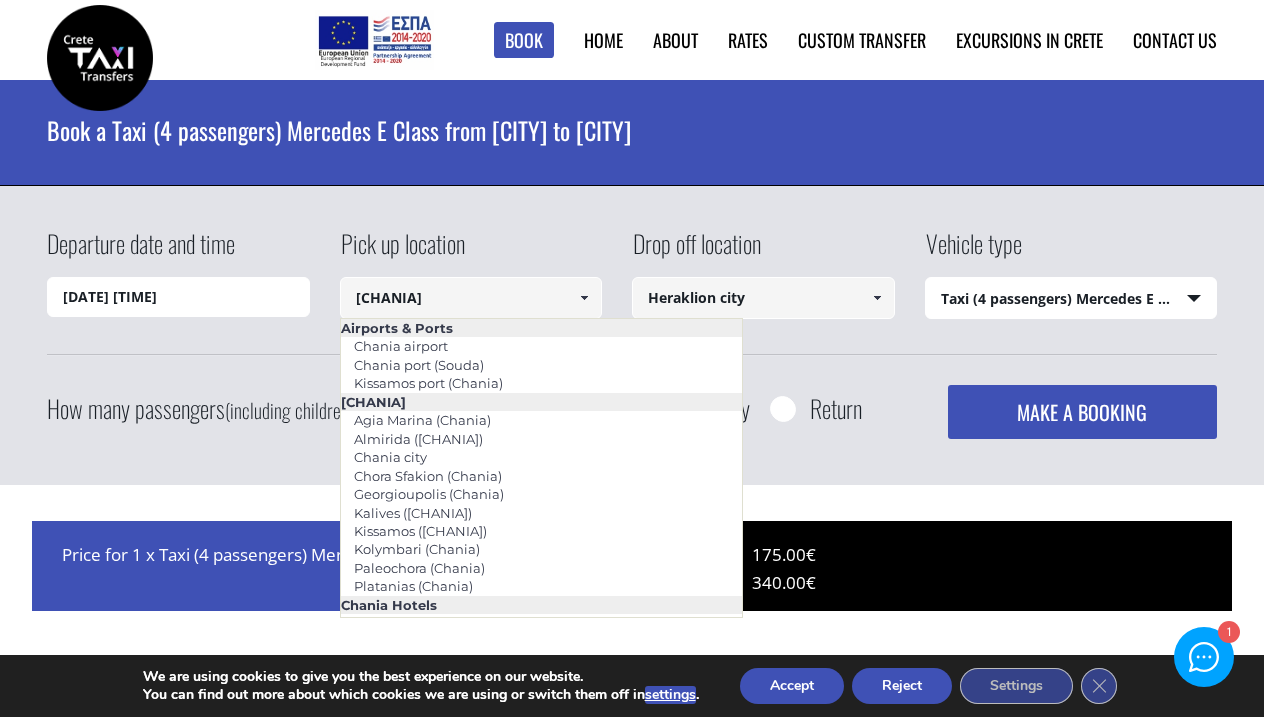 type on "C" 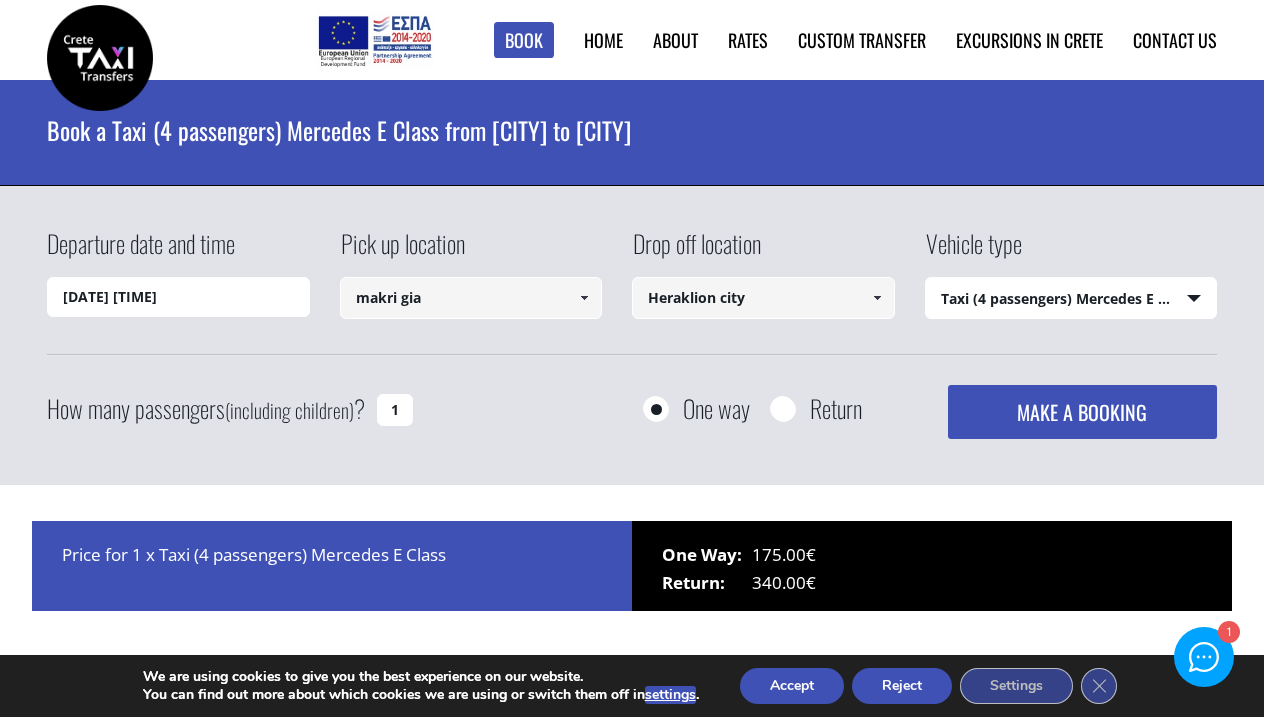 click at bounding box center (584, 298) 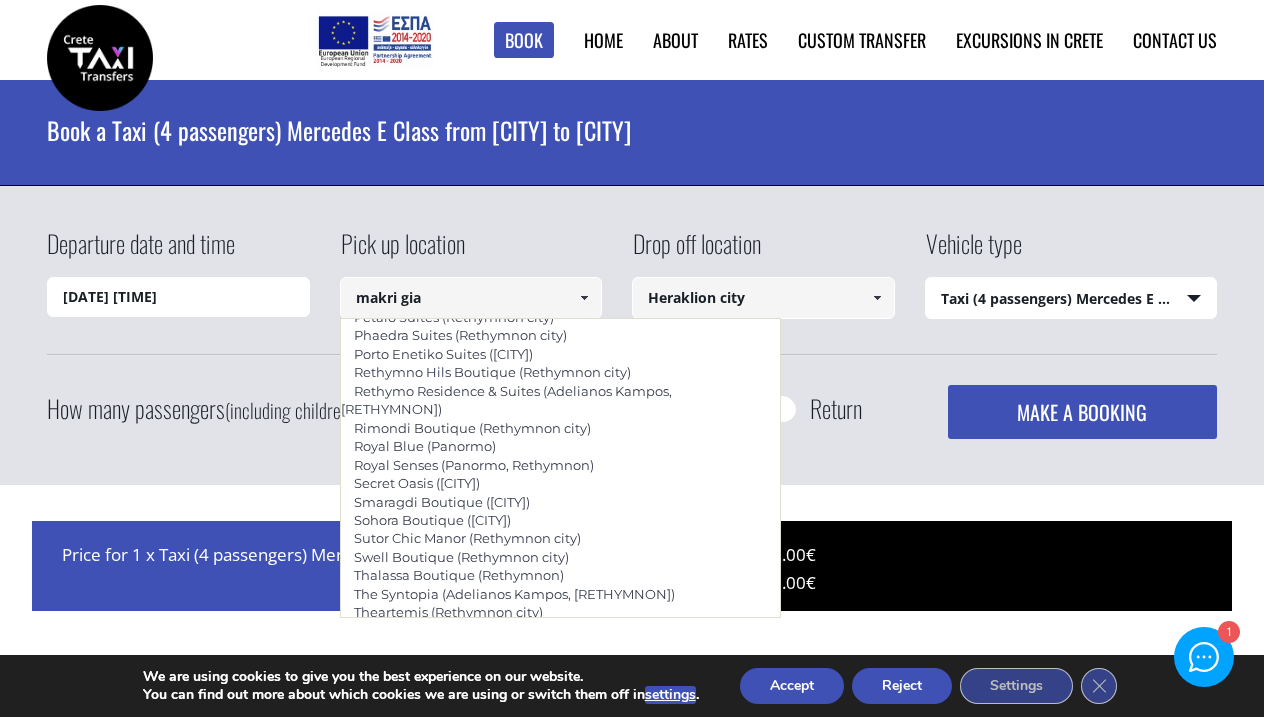 scroll, scrollTop: 4328, scrollLeft: 0, axis: vertical 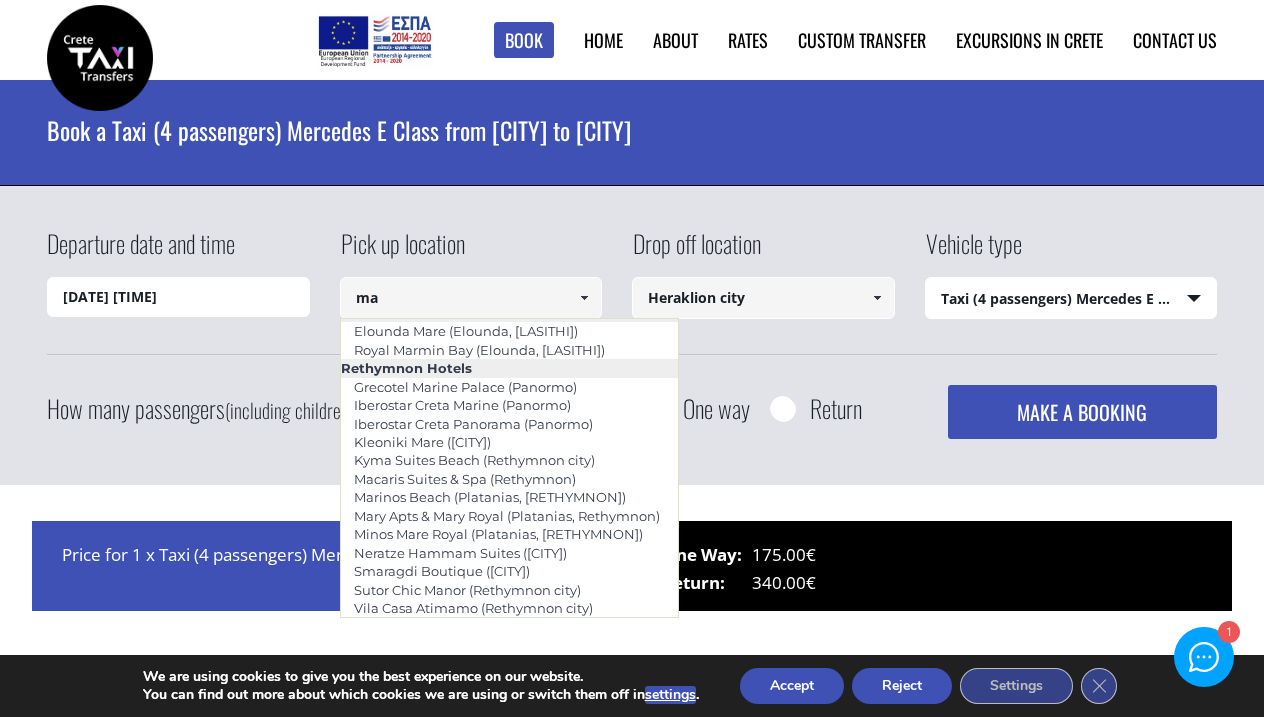 type on "m" 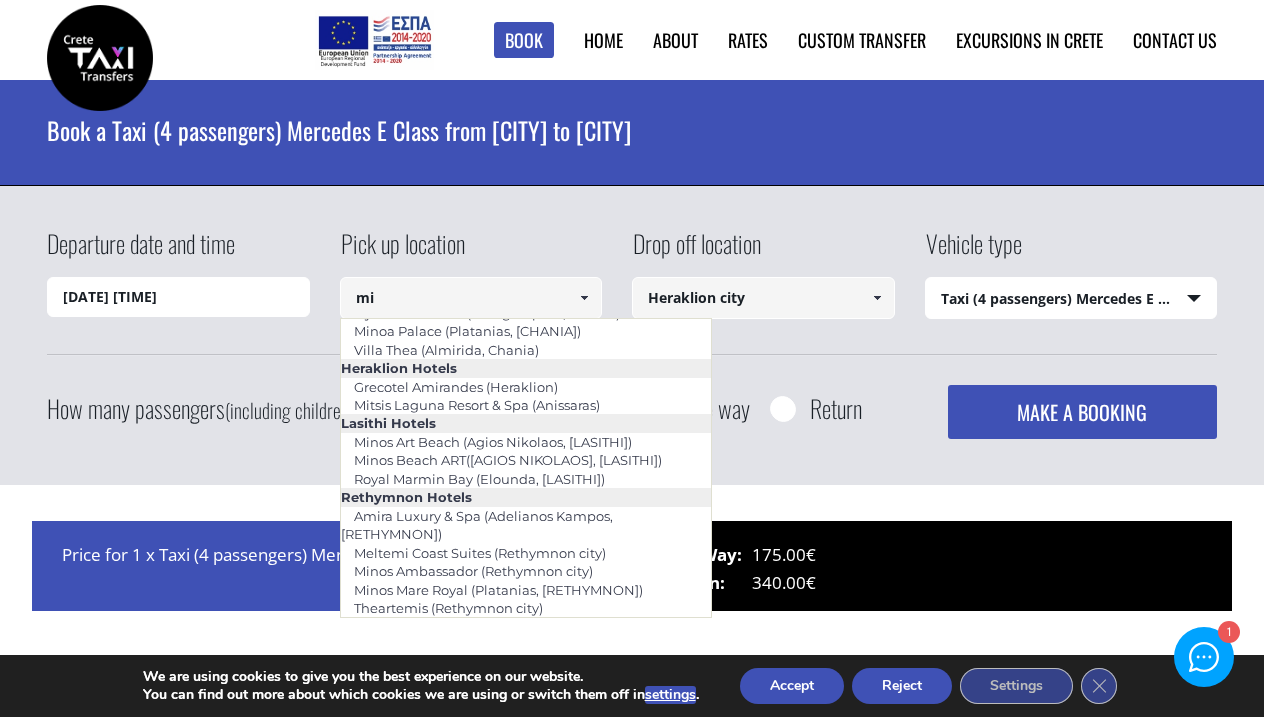 scroll, scrollTop: 80, scrollLeft: 0, axis: vertical 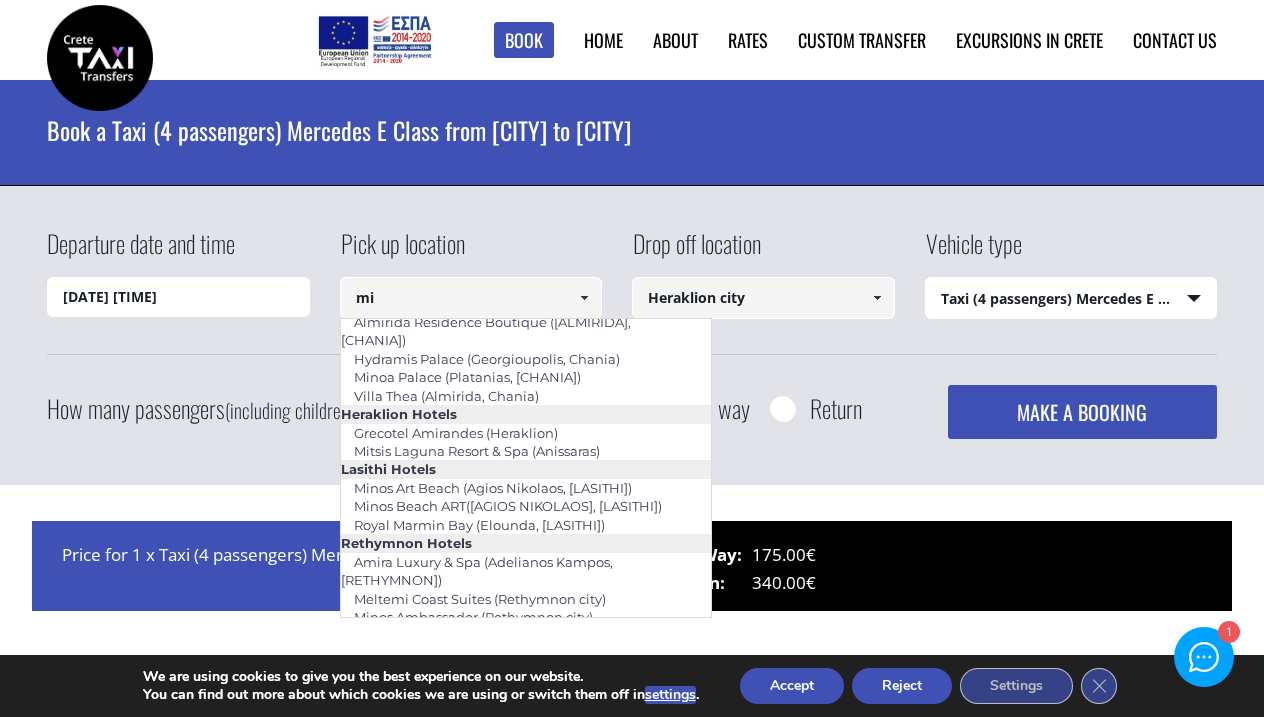 type on "m" 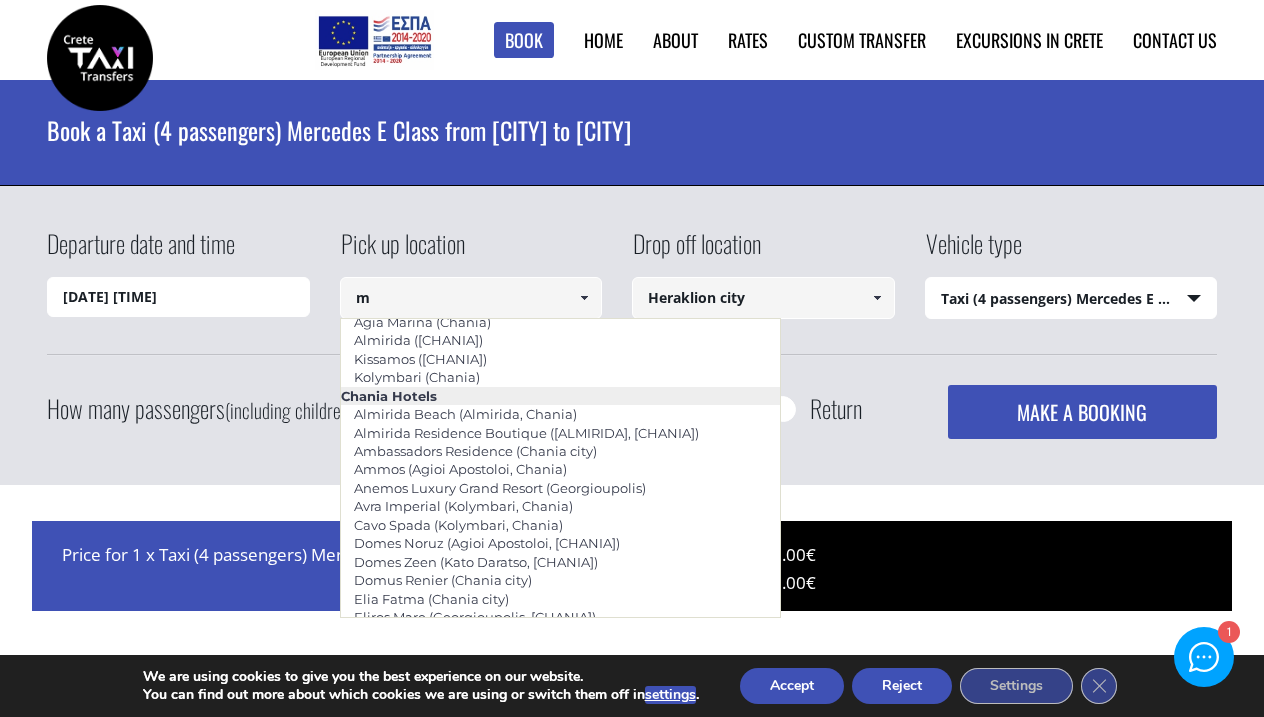 type 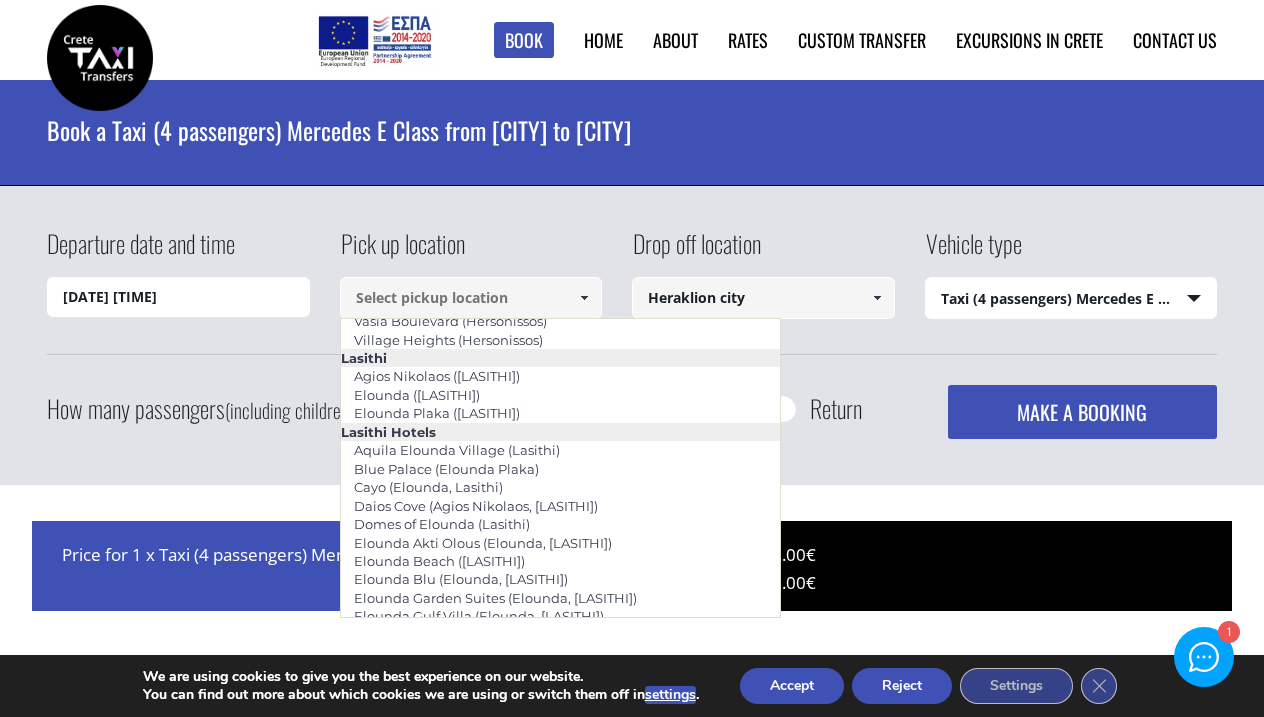 scroll, scrollTop: 2295, scrollLeft: 0, axis: vertical 